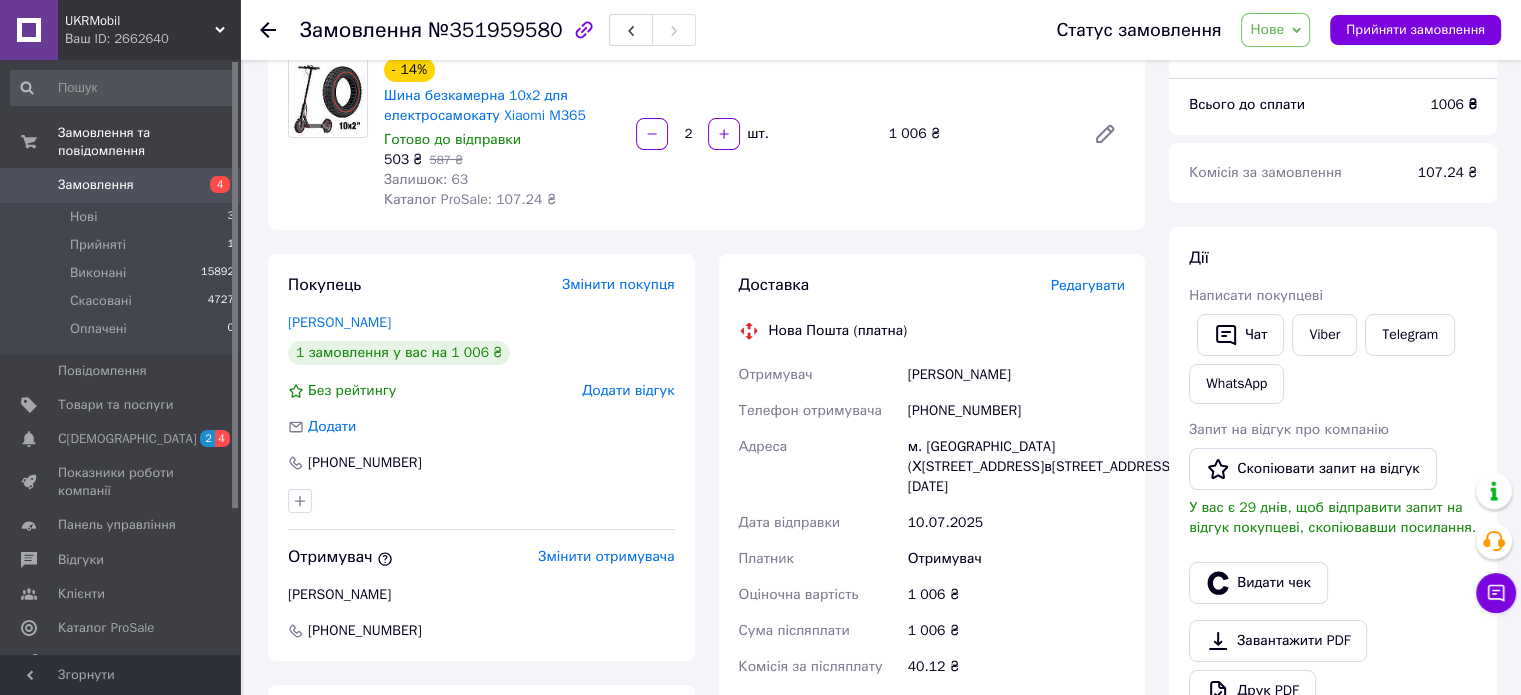 scroll, scrollTop: 0, scrollLeft: 0, axis: both 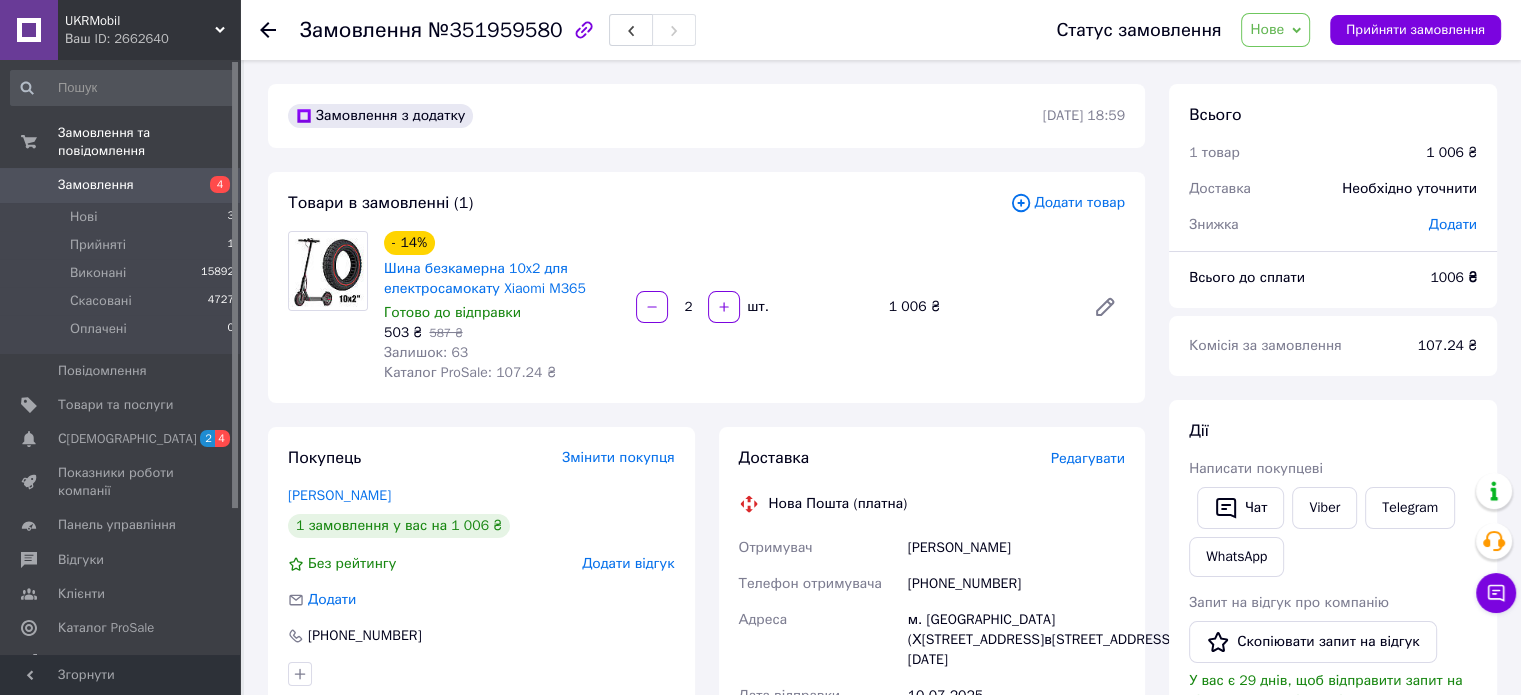 click on "Доставка Редагувати Нова Пошта (платна) Отримувач [PERSON_NAME] Телефон отримувача [PHONE_NUMBER] Адреса м. Балаклія ([GEOGRAPHIC_DATA].), №1: вул. [DATE],3Б Дата відправки [DATE] Платник Отримувач Оціночна вартість 1 006 ₴ Сума післяплати 1 006 ₴ Комісія за післяплату 40.12 ₴ Платник комісії післяплати Отримувач Передати номер або Згенерувати ЕН Платник Отримувач Відправник Прізвище отримувача [PERSON_NAME] Ім'я отримувача [PERSON_NAME] батькові отримувача Телефон отримувача [PHONE_NUMBER] Тип доставки У відділенні Кур'єром В поштоматі Місто м. [GEOGRAPHIC_DATA] ([GEOGRAPHIC_DATA].) Відділення <" at bounding box center [932, 777] 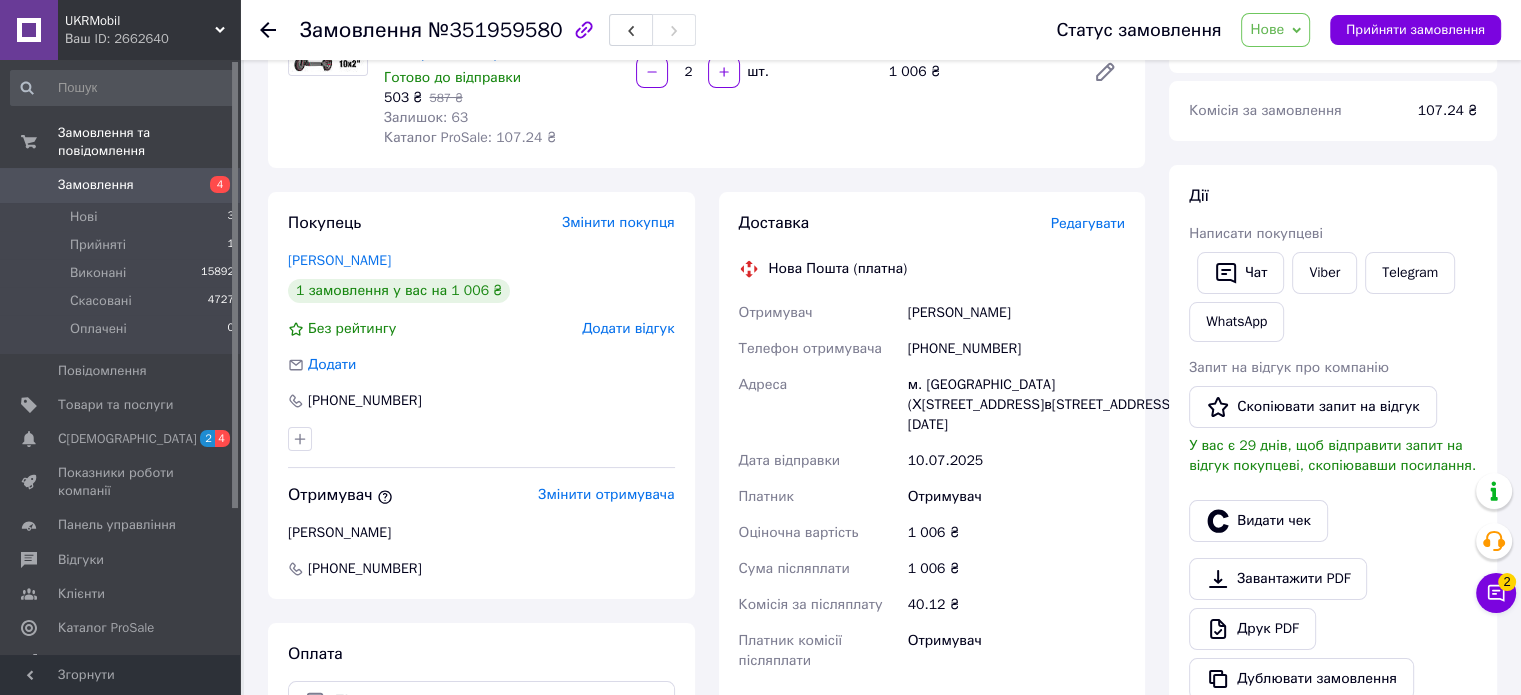 scroll, scrollTop: 236, scrollLeft: 0, axis: vertical 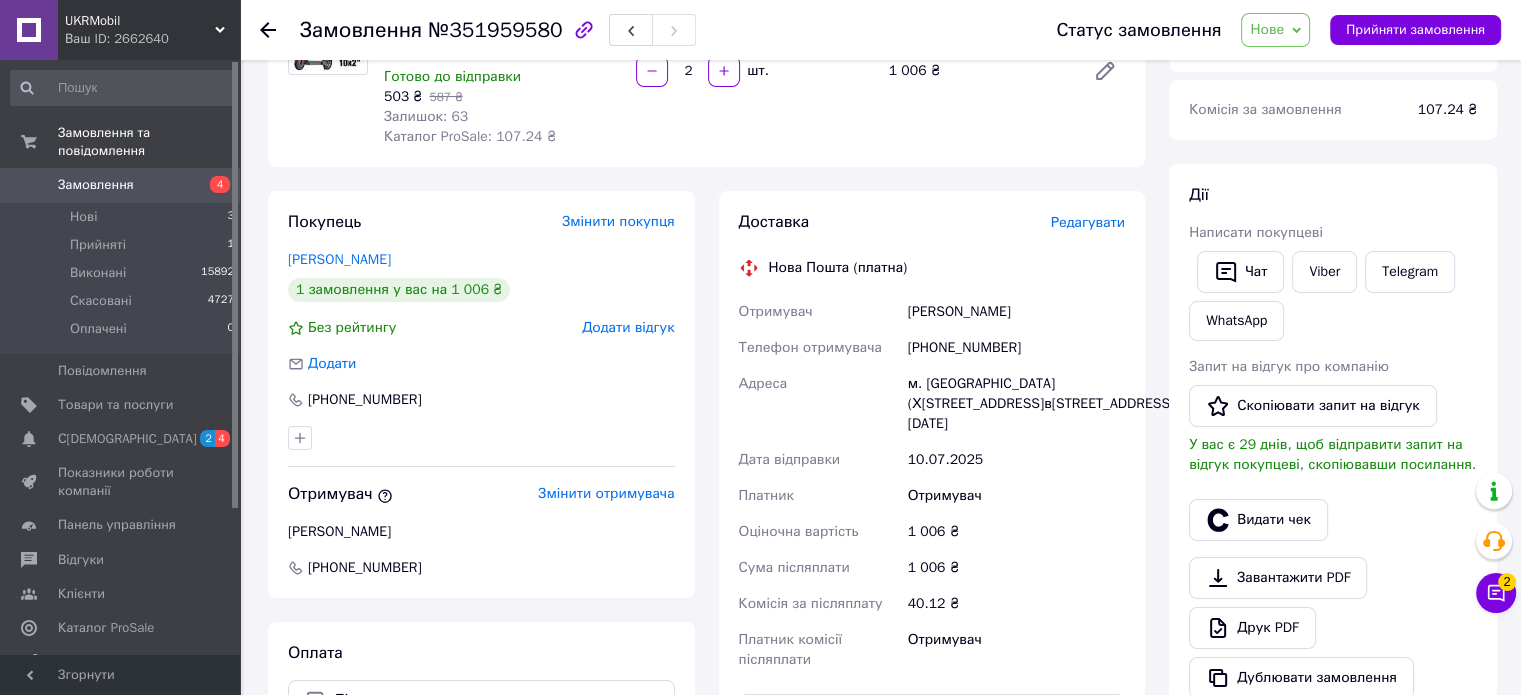 click on "[PHONE_NUMBER]" at bounding box center [1016, 348] 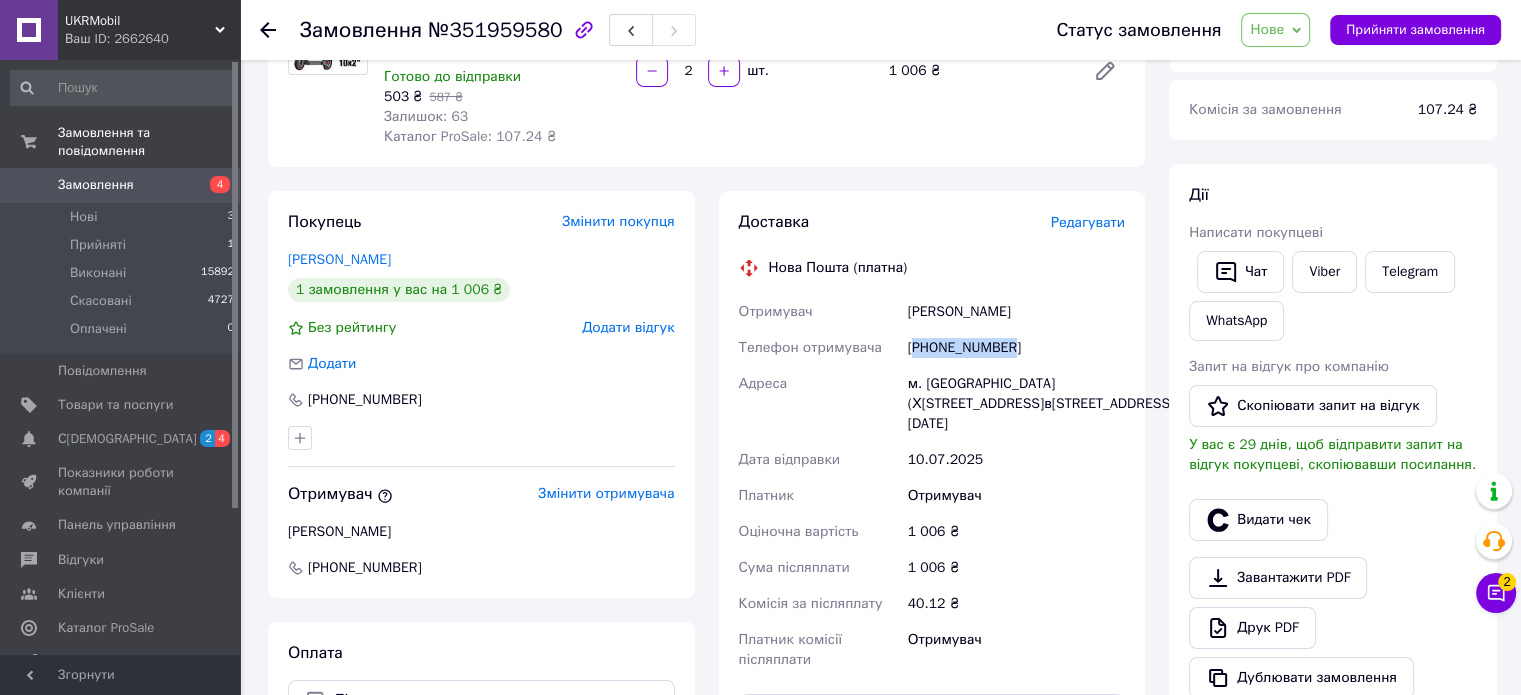 click on "[PHONE_NUMBER]" at bounding box center [1016, 348] 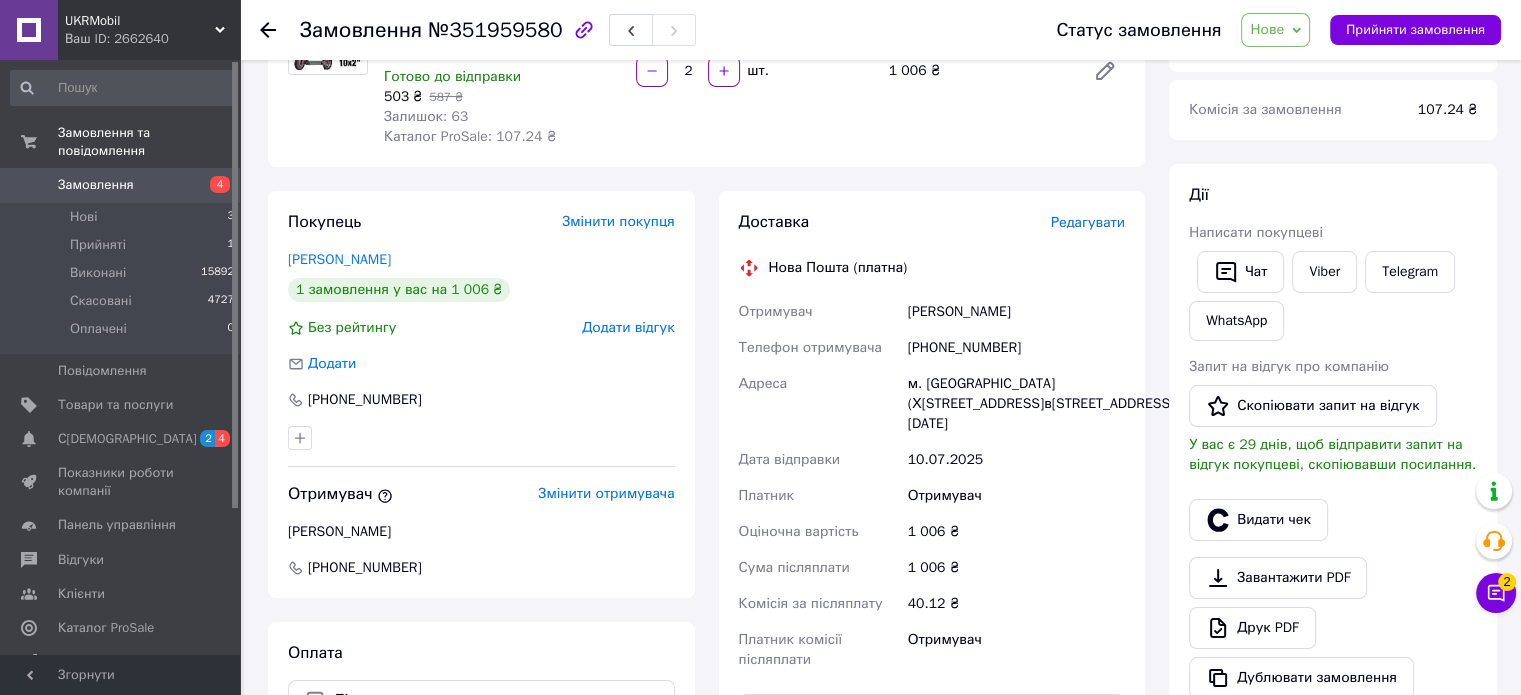click on "[PERSON_NAME]" at bounding box center (1016, 312) 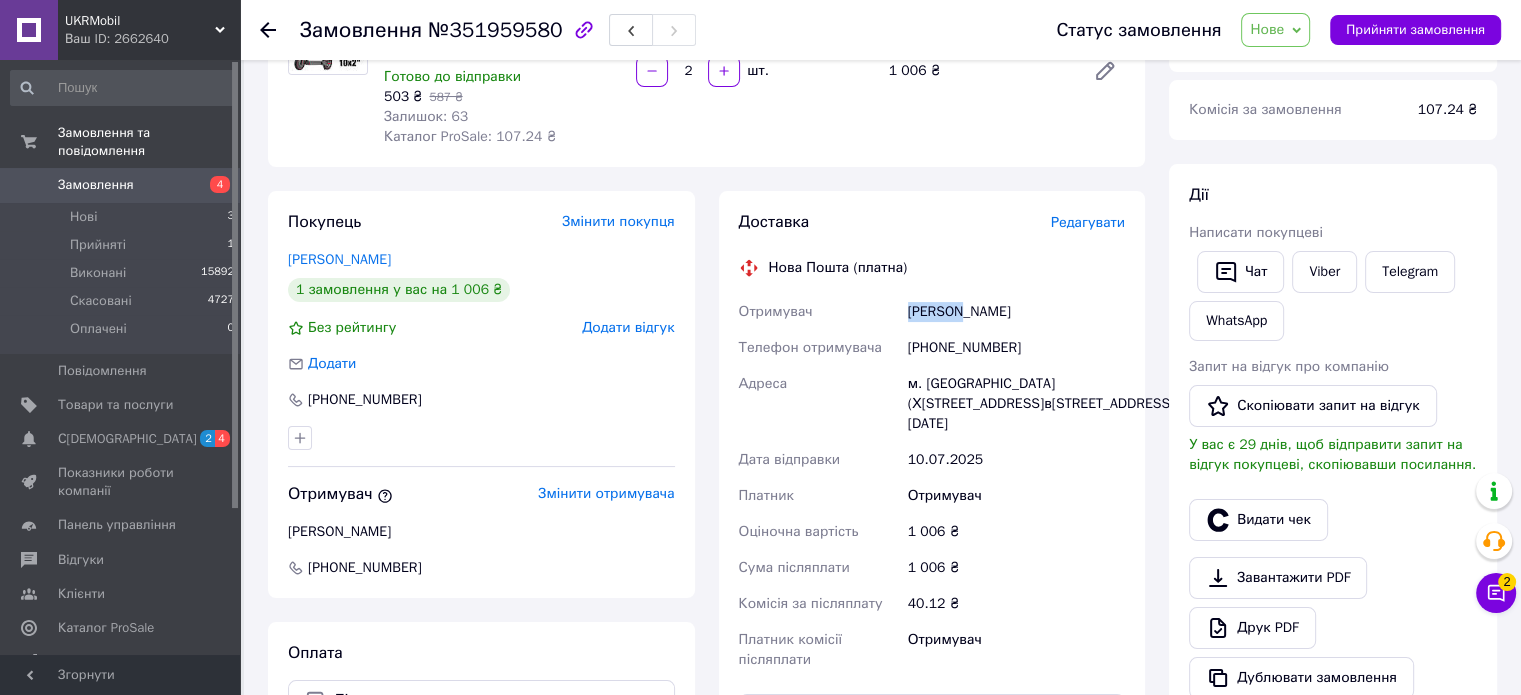 copy on "[PERSON_NAME]" 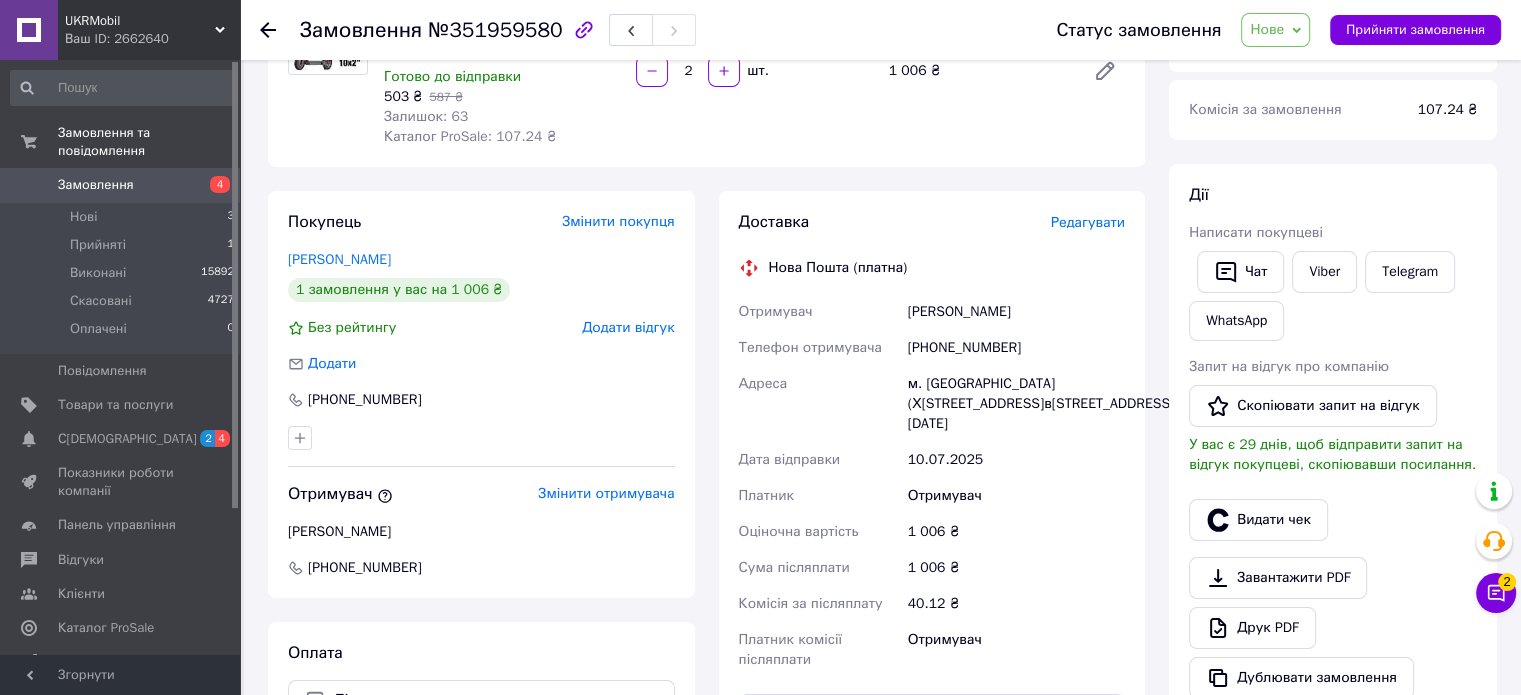 click on "[PERSON_NAME]" at bounding box center [1016, 312] 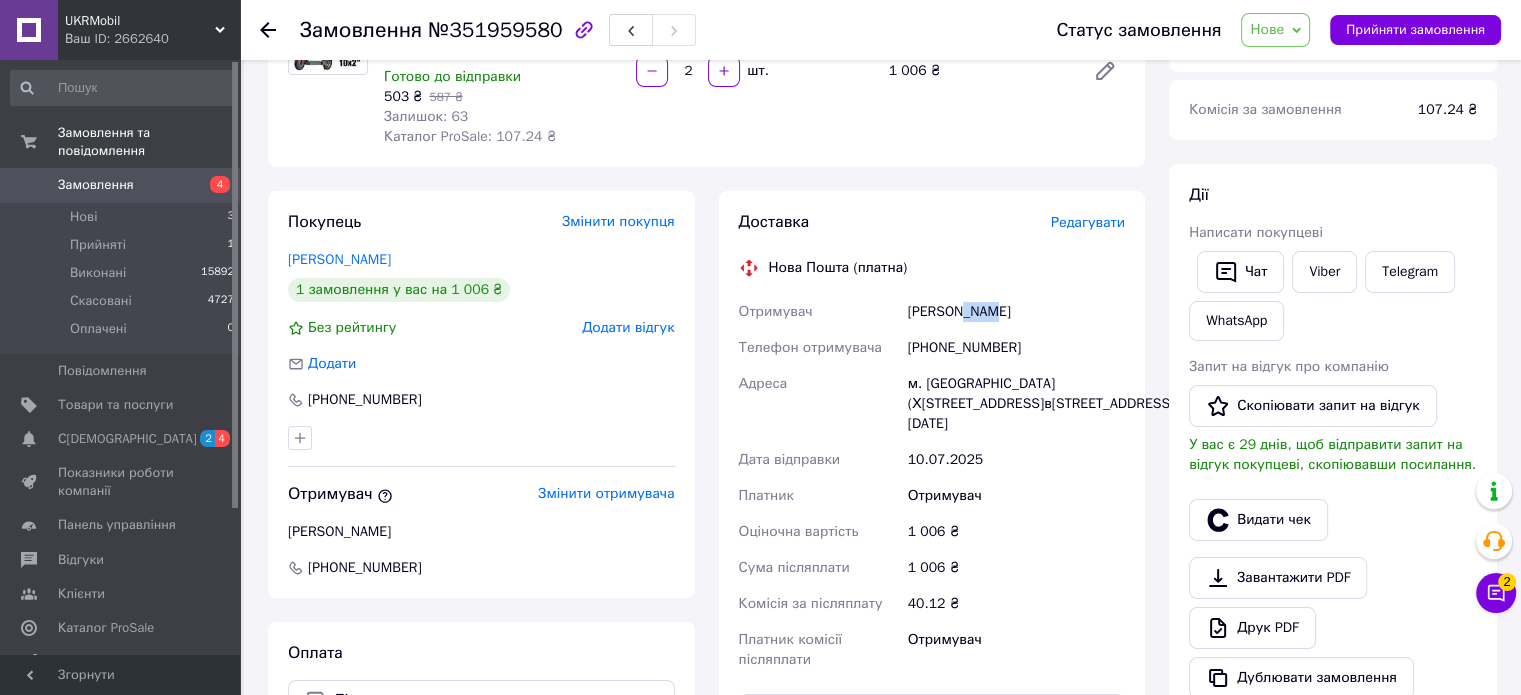 click on "[PERSON_NAME]" at bounding box center [1016, 312] 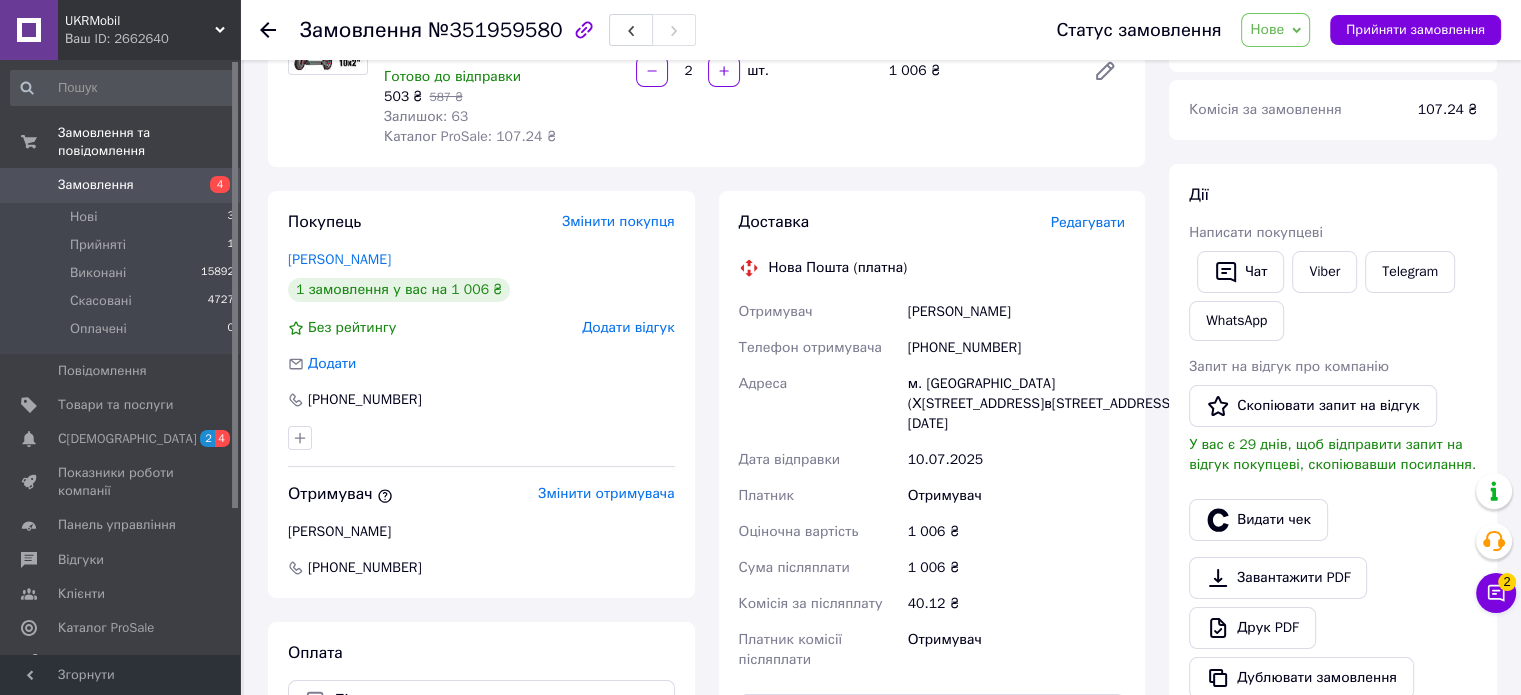 click on "м. [GEOGRAPHIC_DATA] (Х[STREET_ADDRESS]в[STREET_ADDRESS][DATE]" at bounding box center (1016, 404) 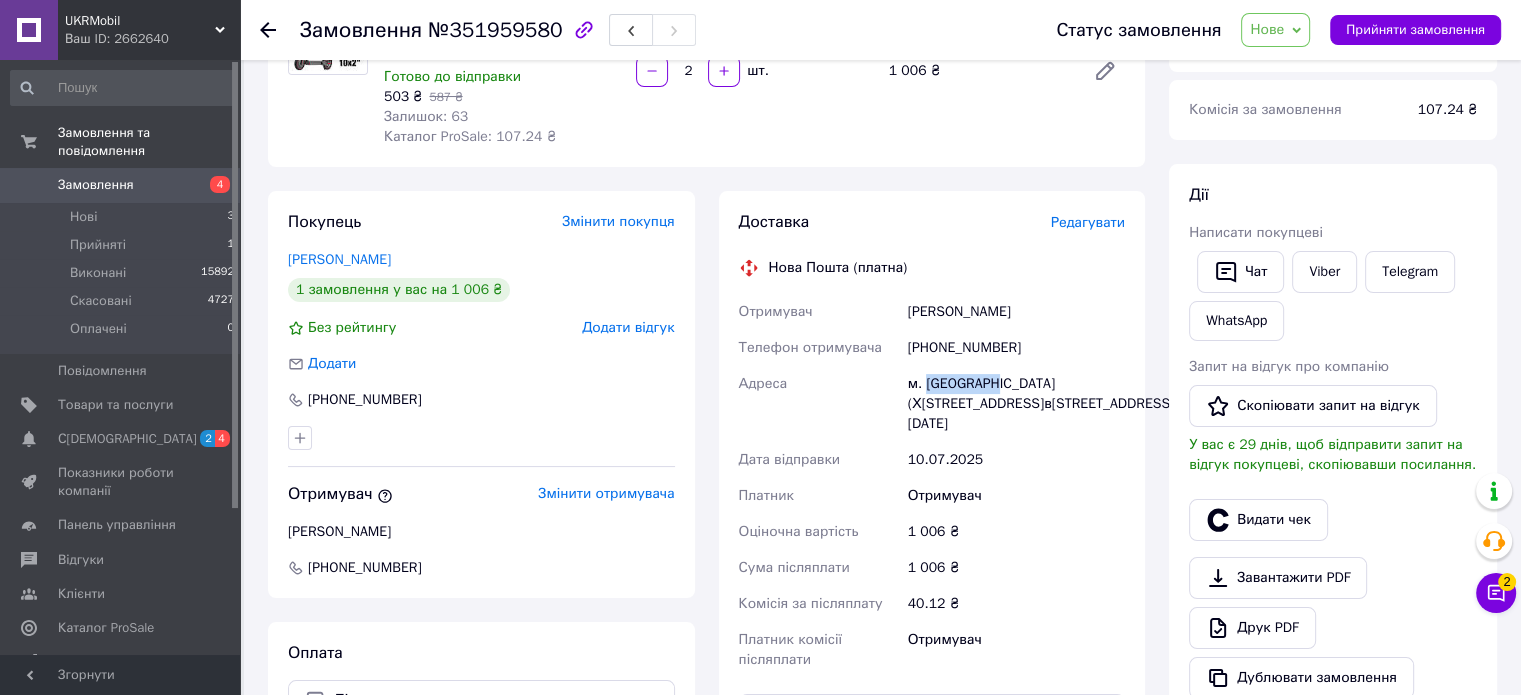 click on "м. [GEOGRAPHIC_DATA] (Х[STREET_ADDRESS]в[STREET_ADDRESS][DATE]" at bounding box center [1016, 404] 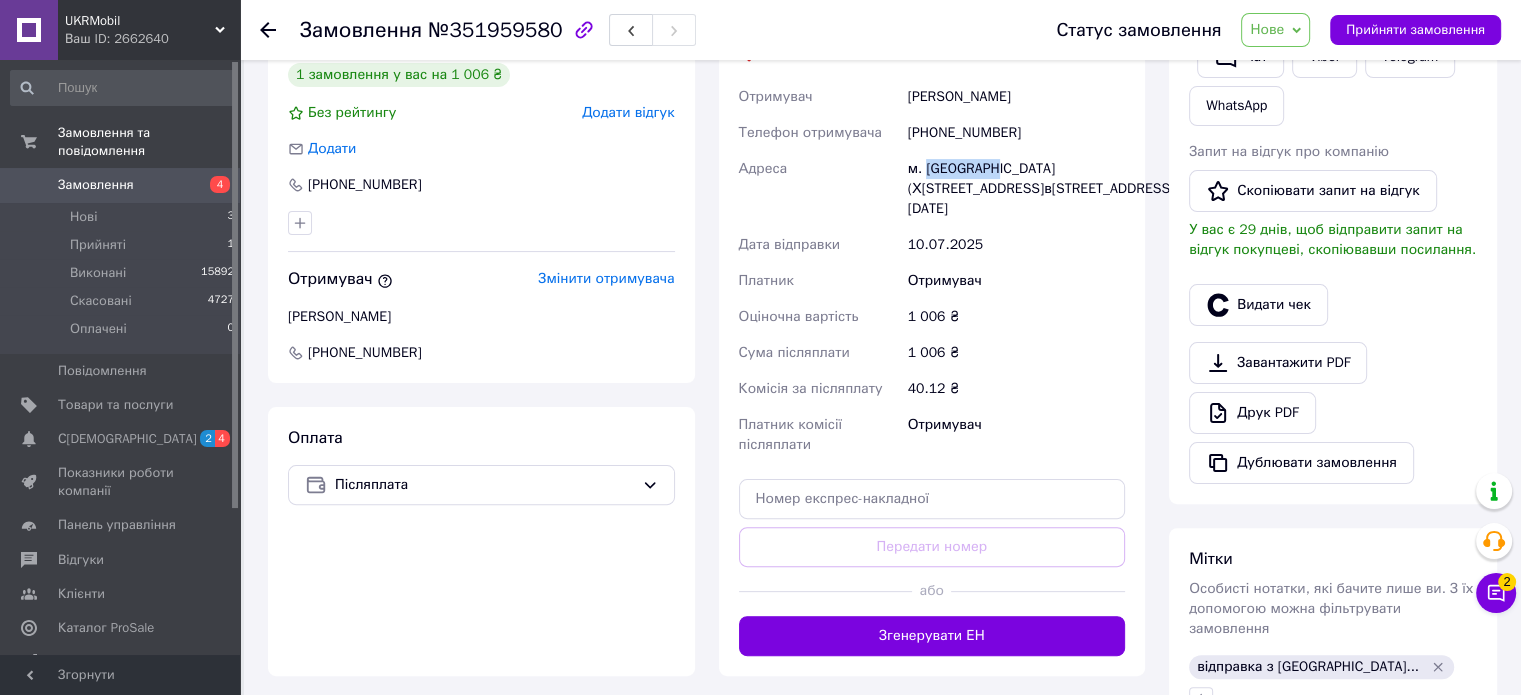 scroll, scrollTop: 452, scrollLeft: 0, axis: vertical 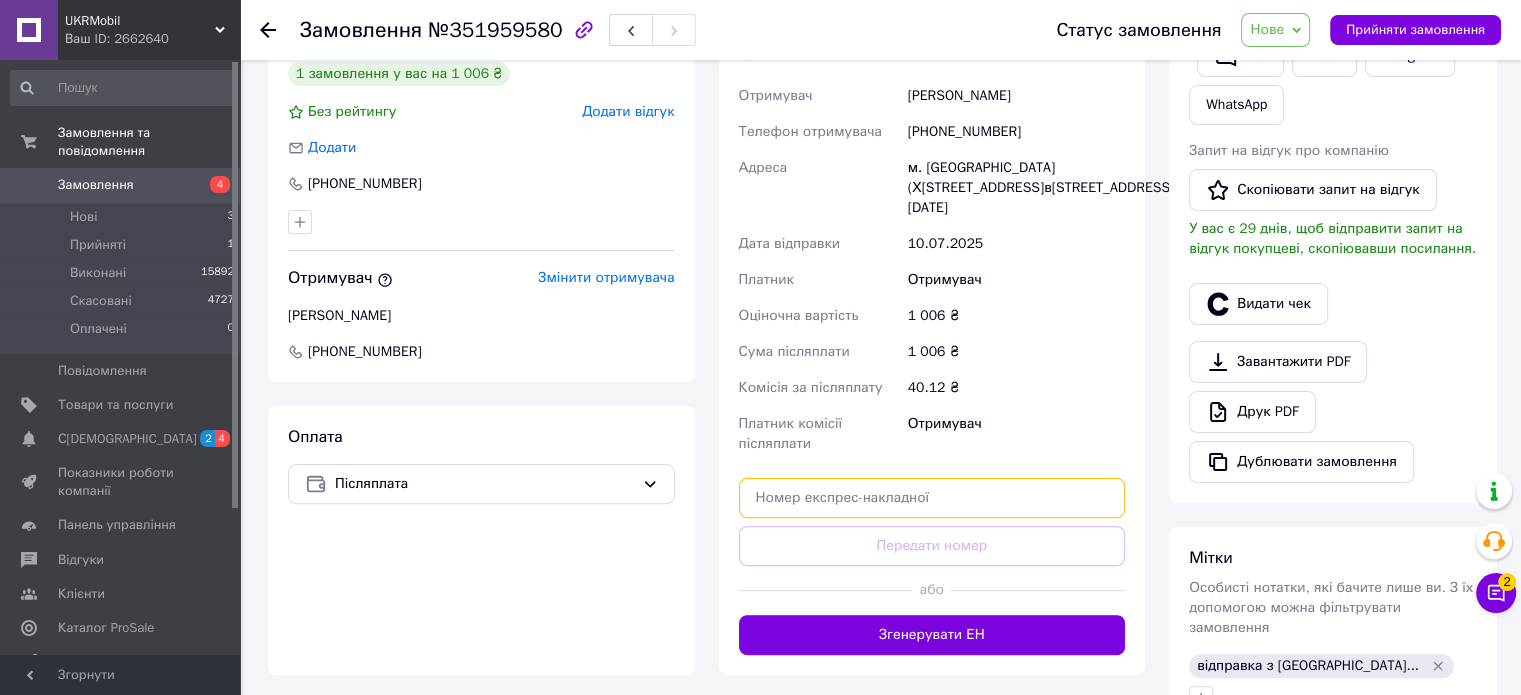 click at bounding box center [932, 498] 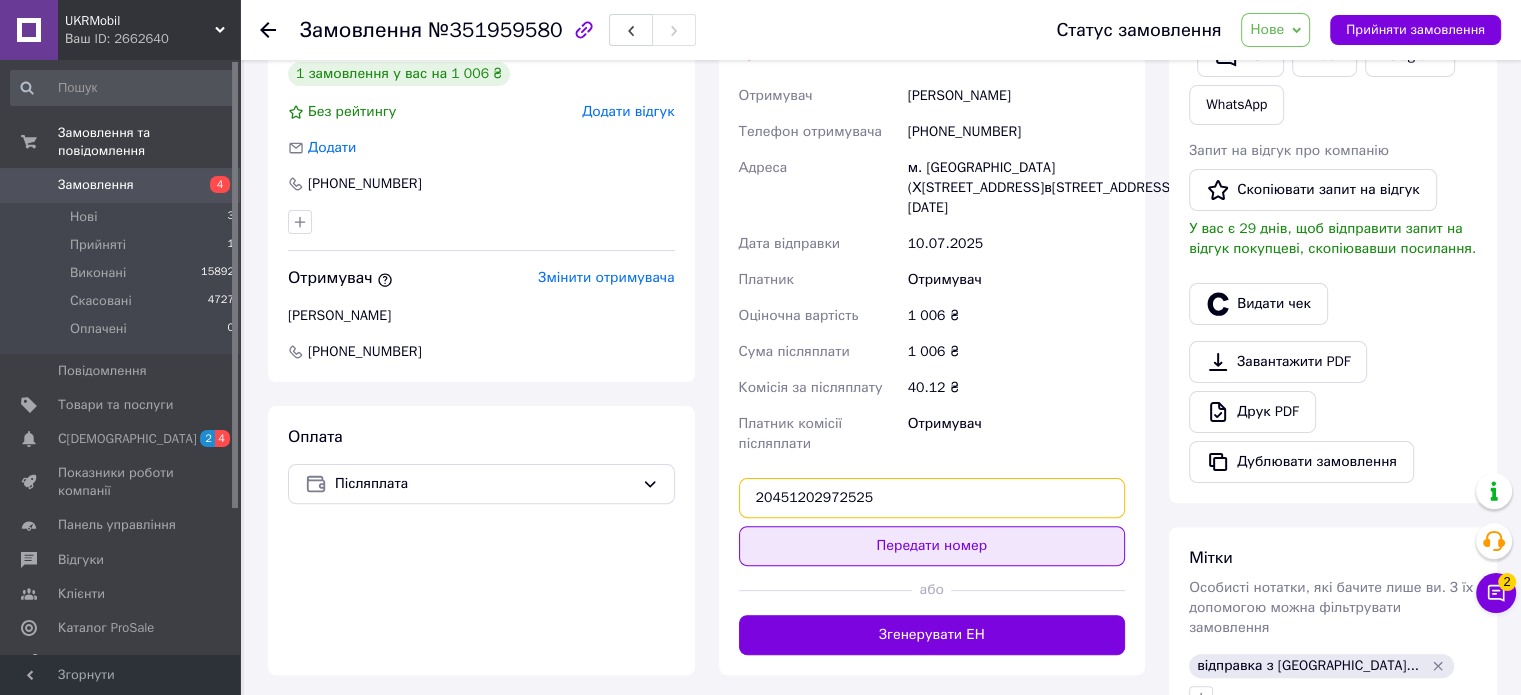 type on "20451202972525" 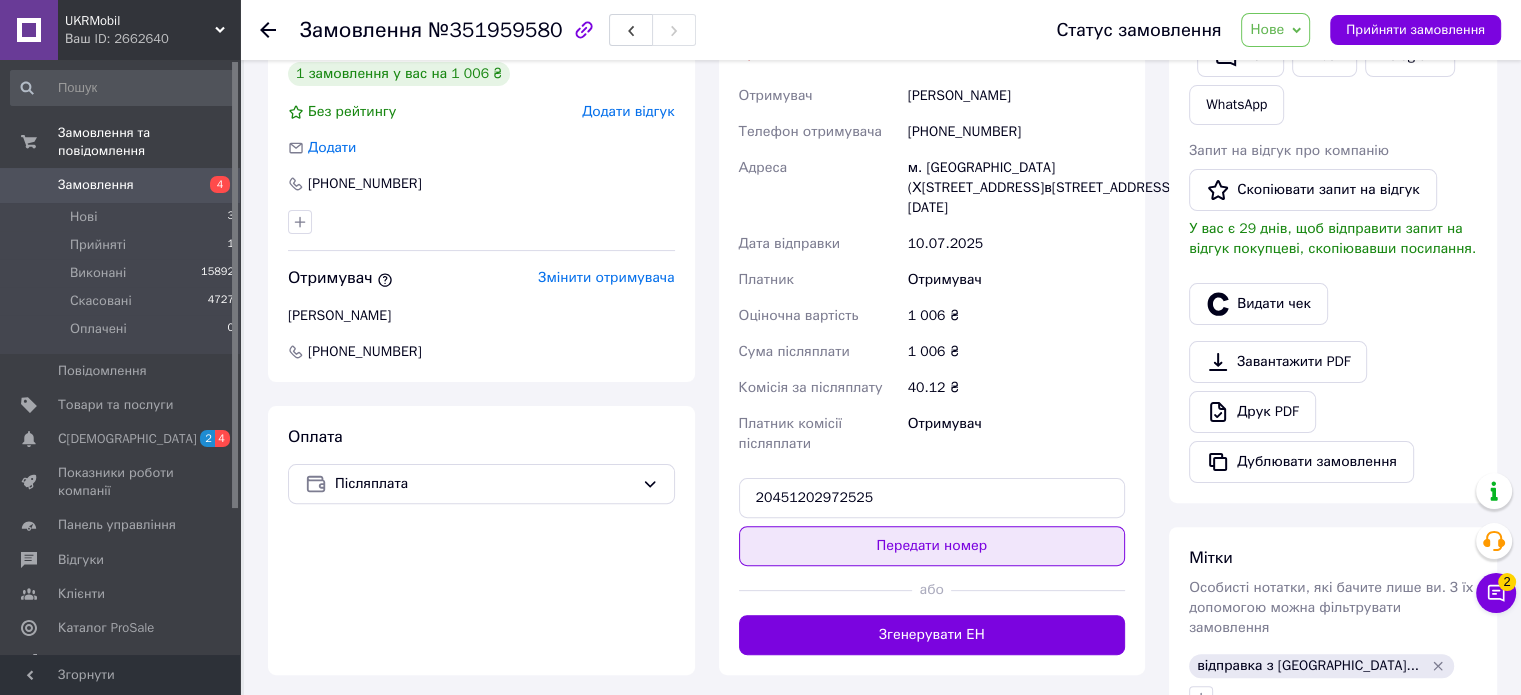 click on "Передати номер" at bounding box center [932, 546] 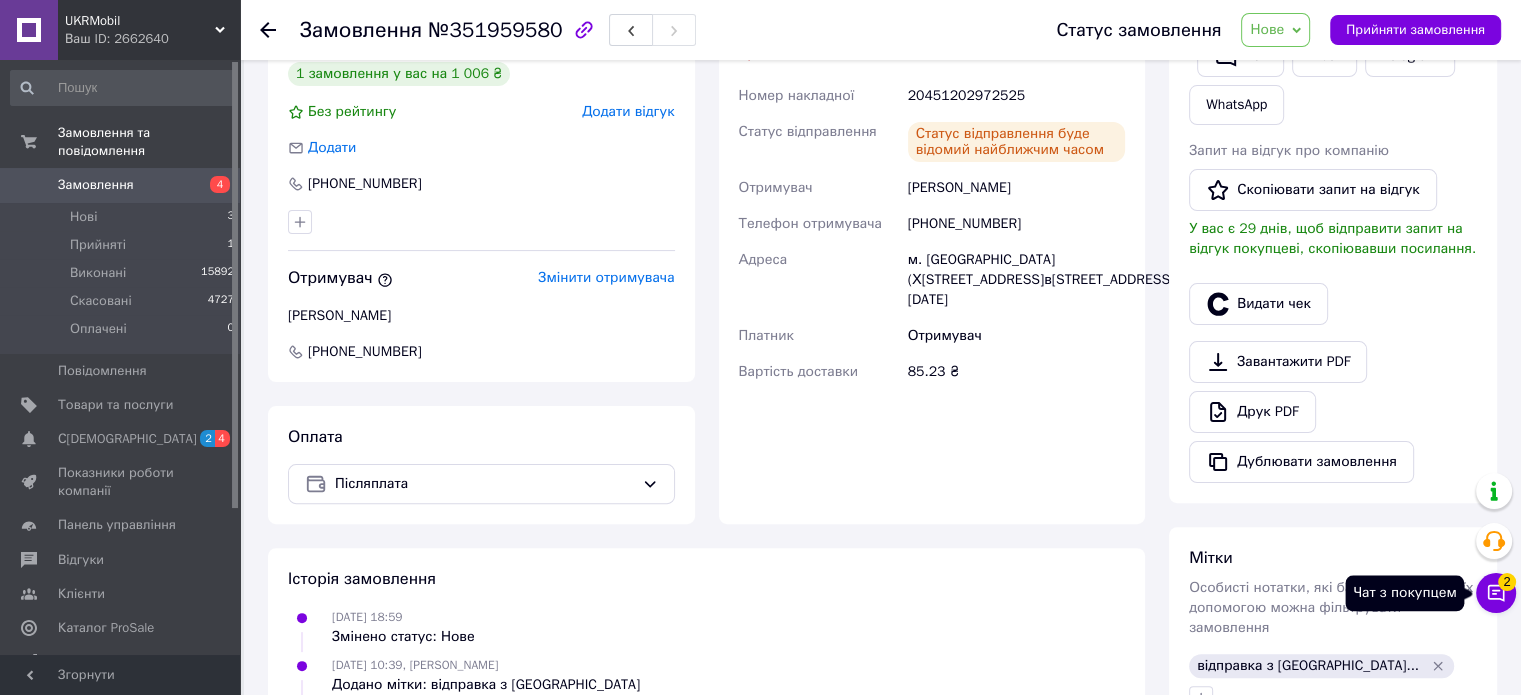 click 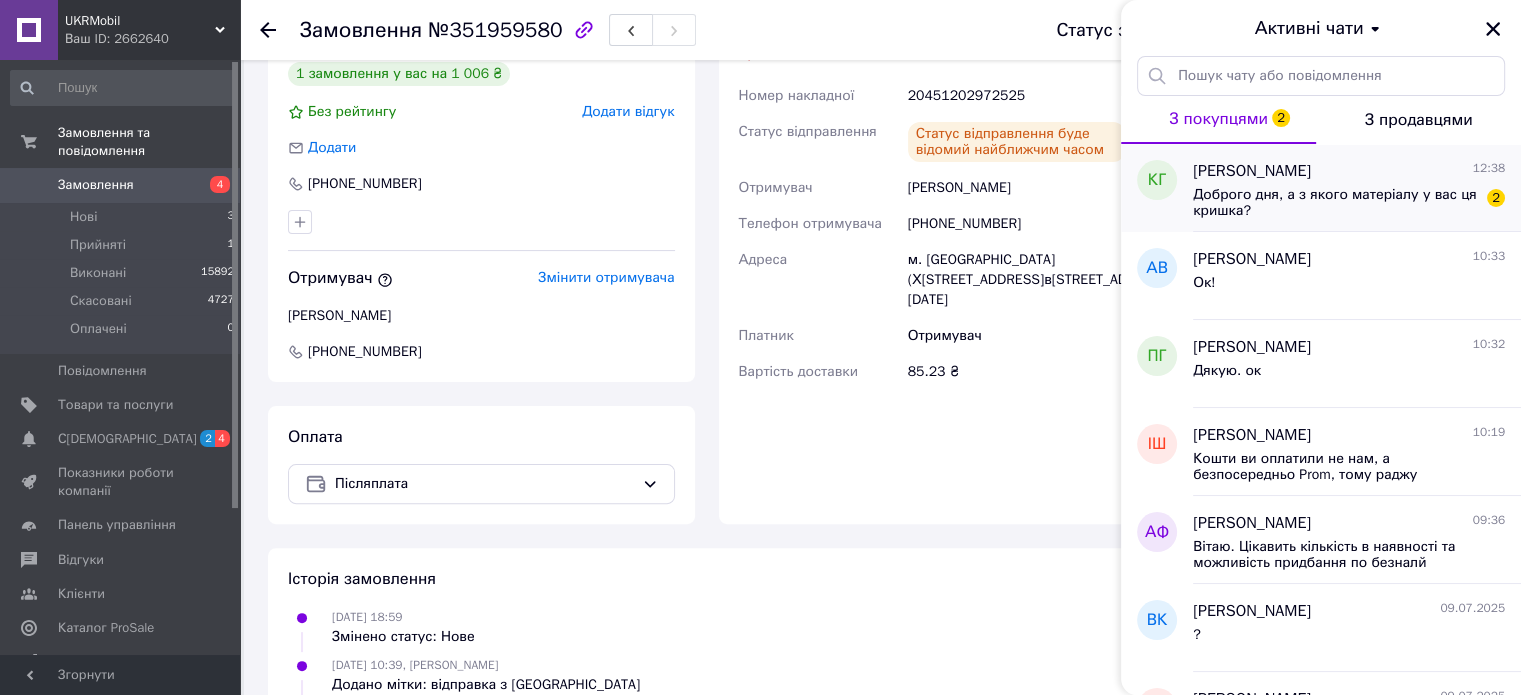 click on "Доброго дня, а з якого матеріалу у вас ця кришка?" at bounding box center [1335, 203] 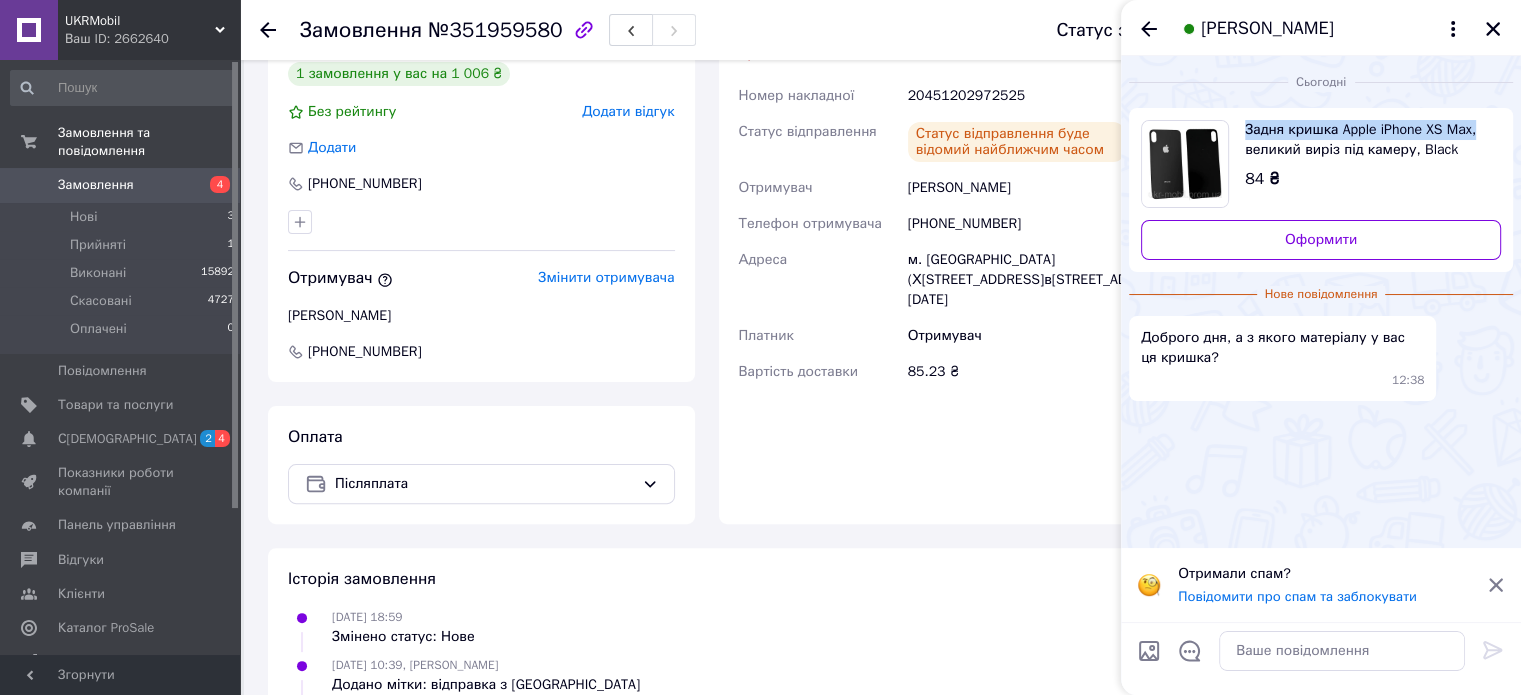 drag, startPoint x: 1241, startPoint y: 115, endPoint x: 1472, endPoint y: 124, distance: 231.17526 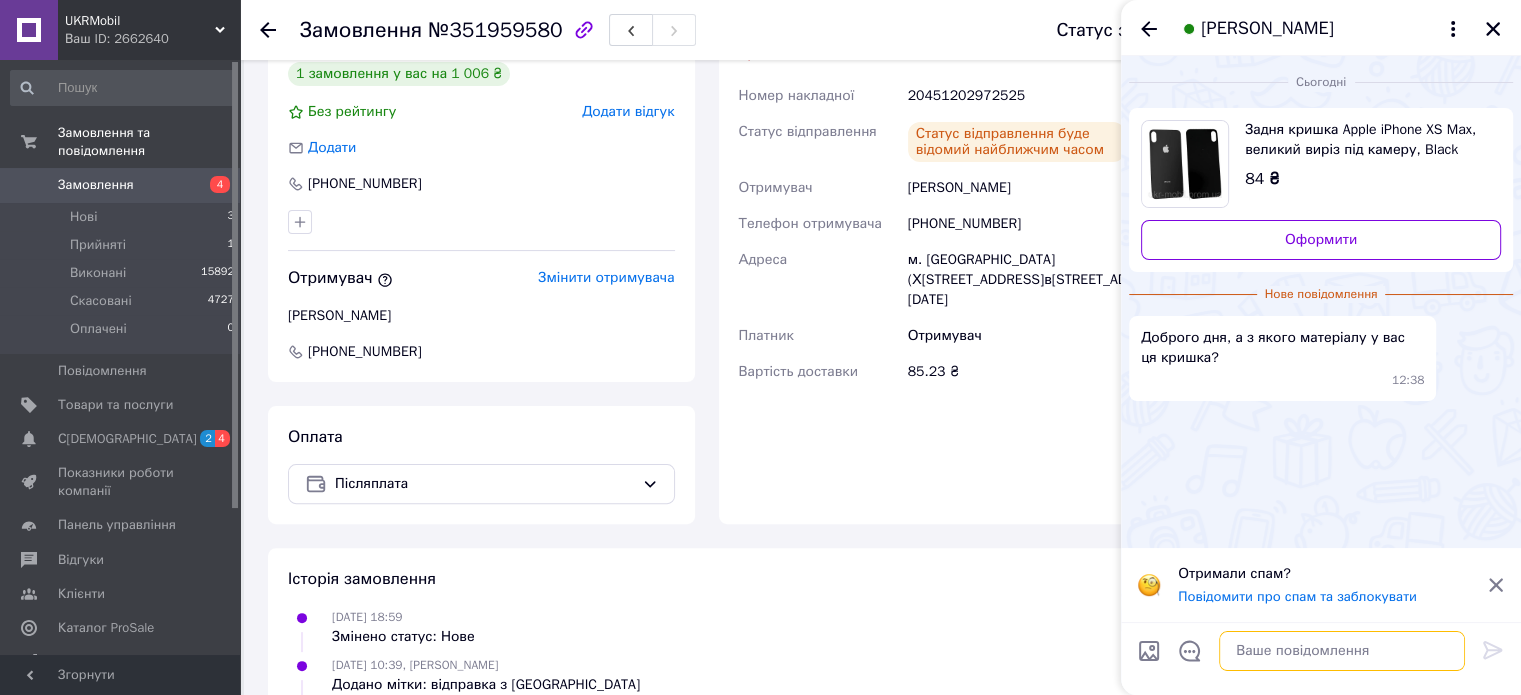 click at bounding box center (1342, 651) 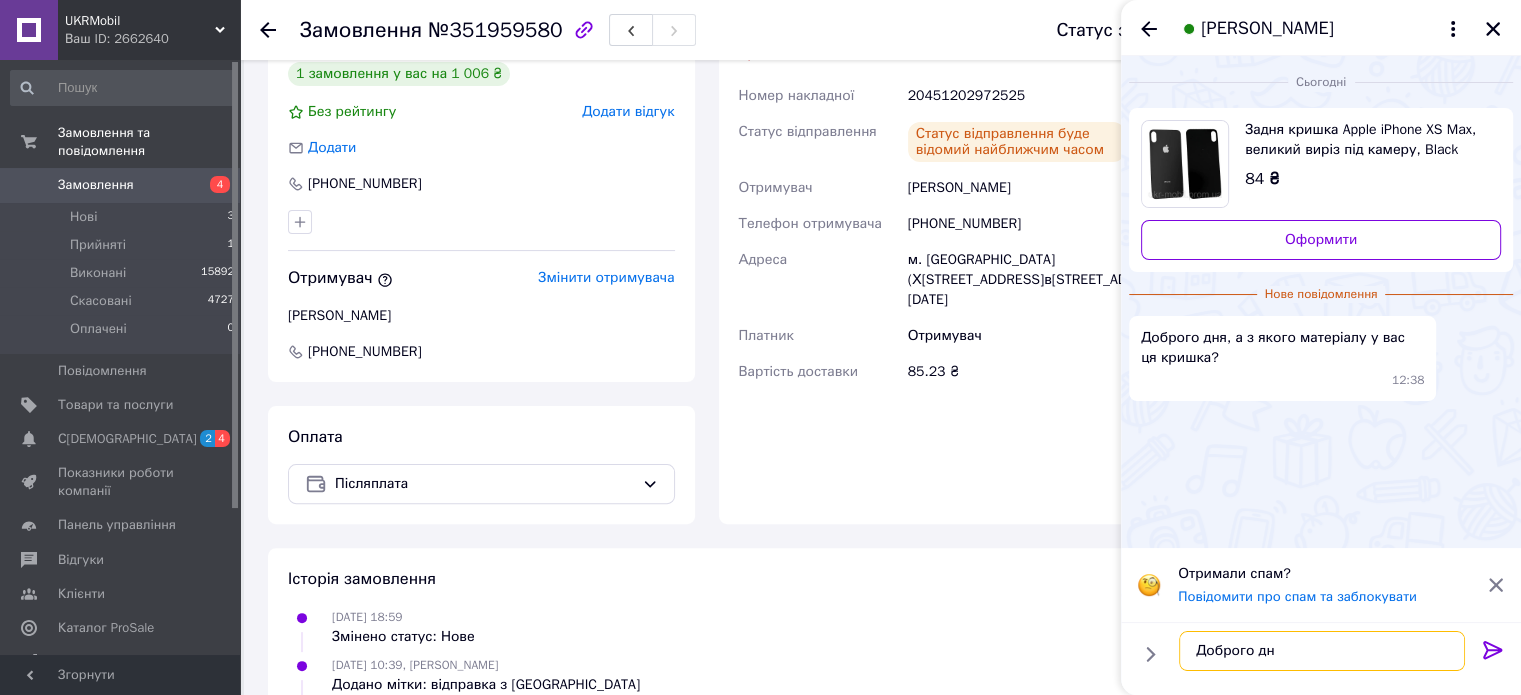 type on "Доброго дня" 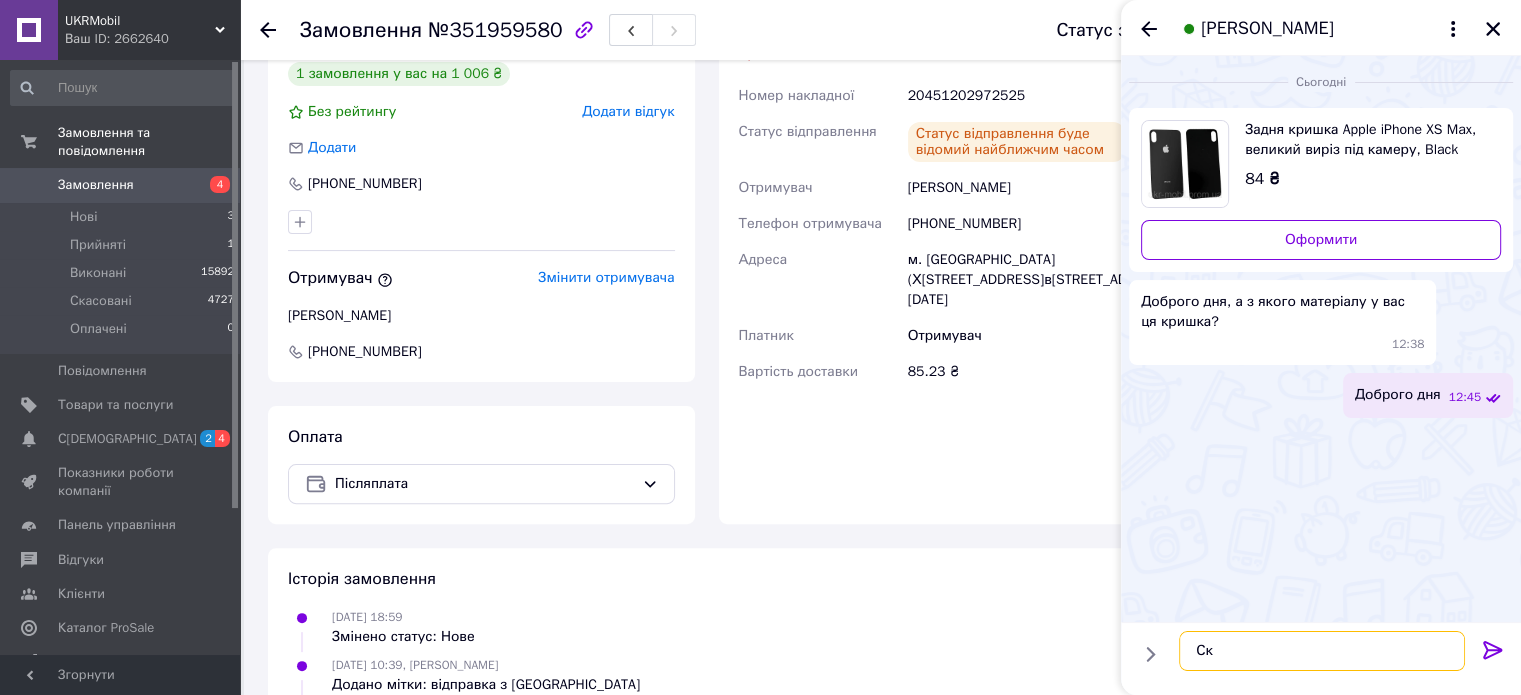 type on "С" 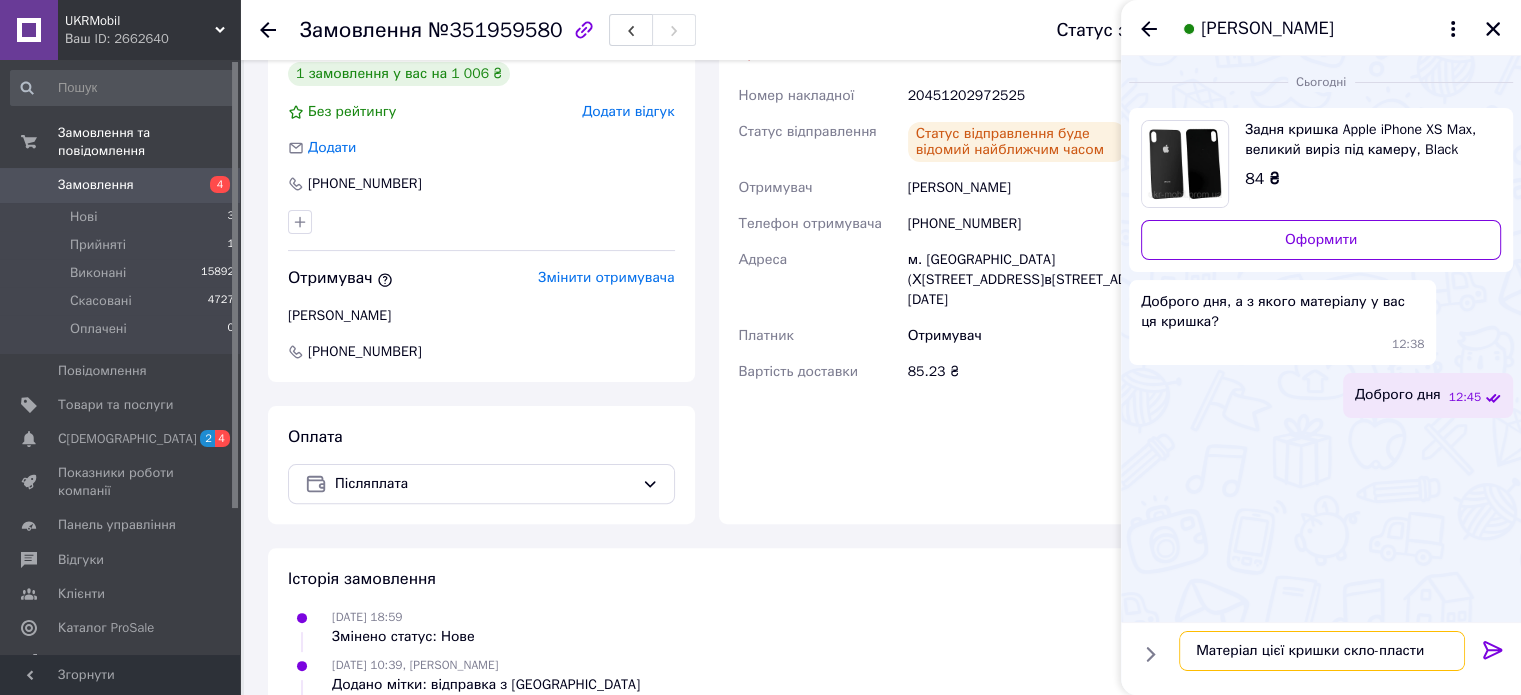 type on "Матеріал цієї кришки скло-пластик" 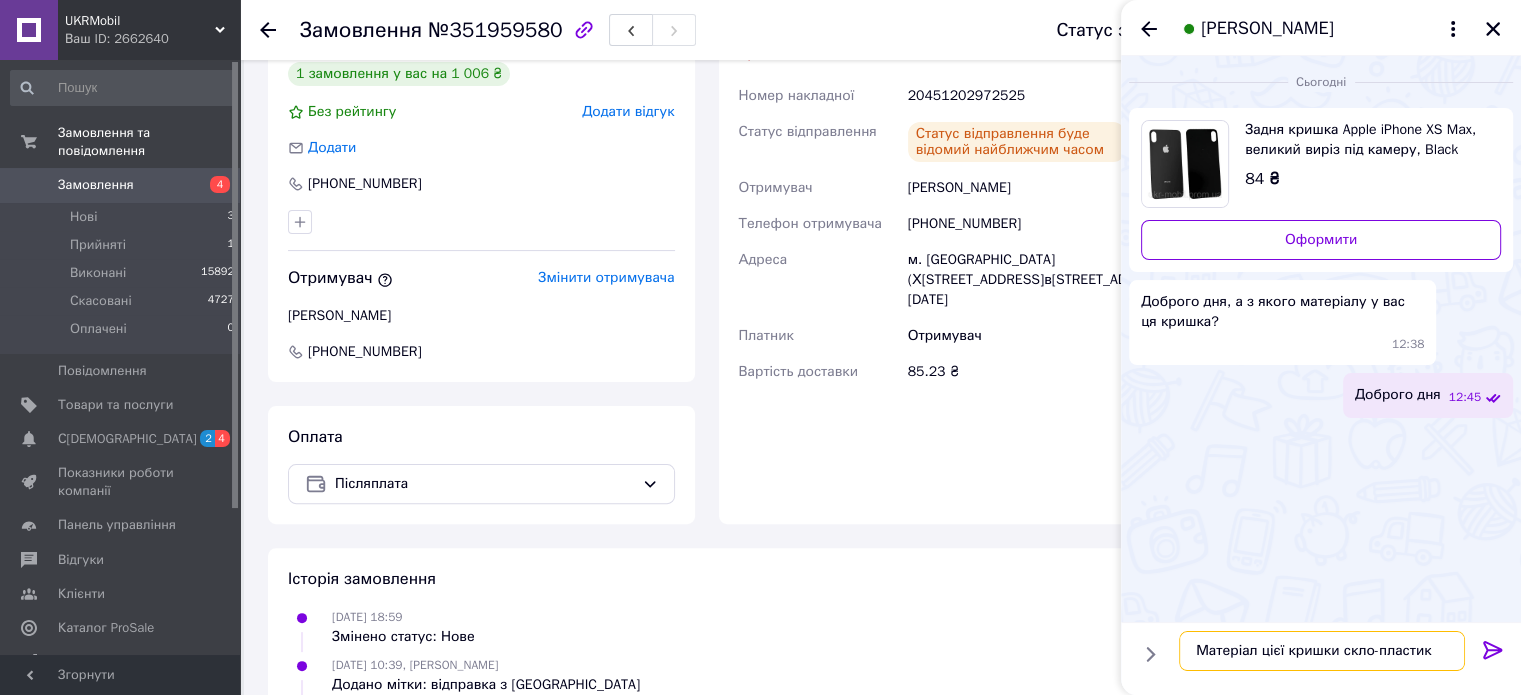 type 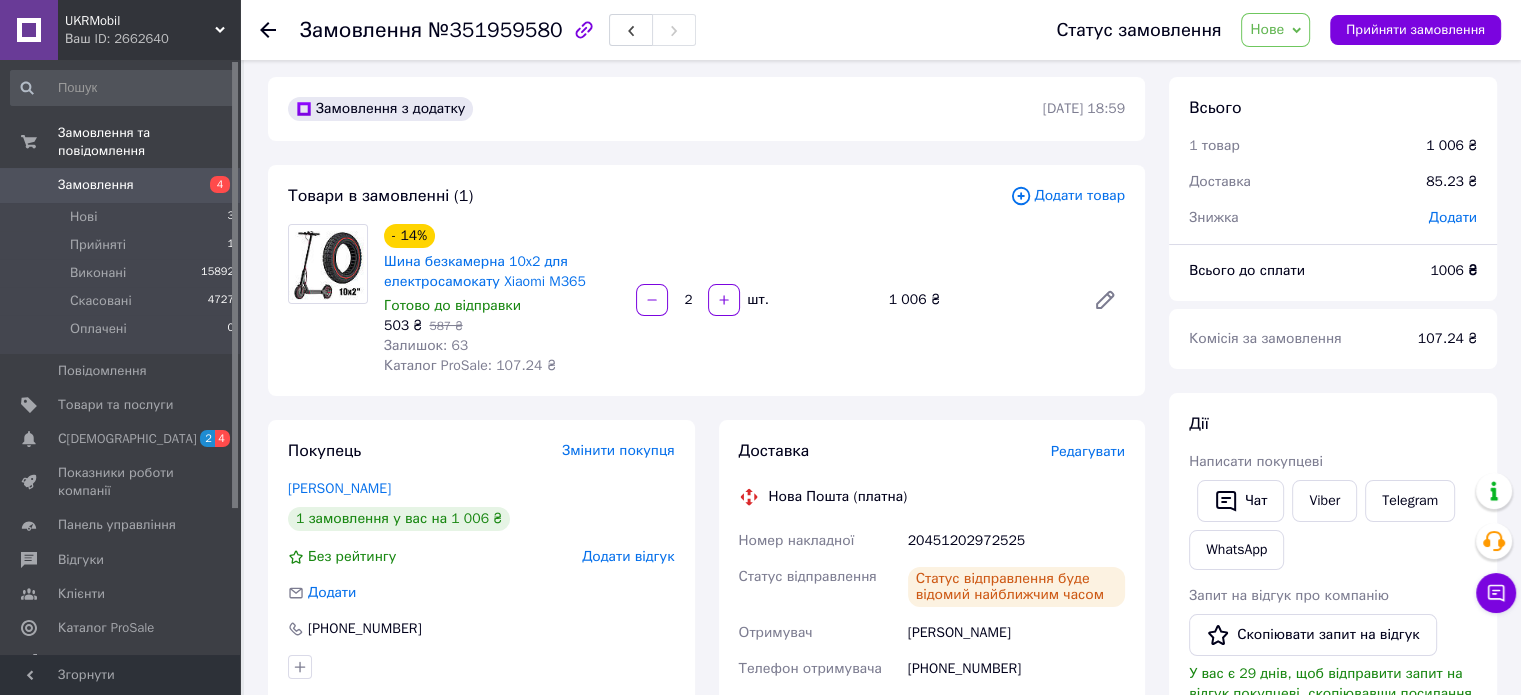scroll, scrollTop: 0, scrollLeft: 0, axis: both 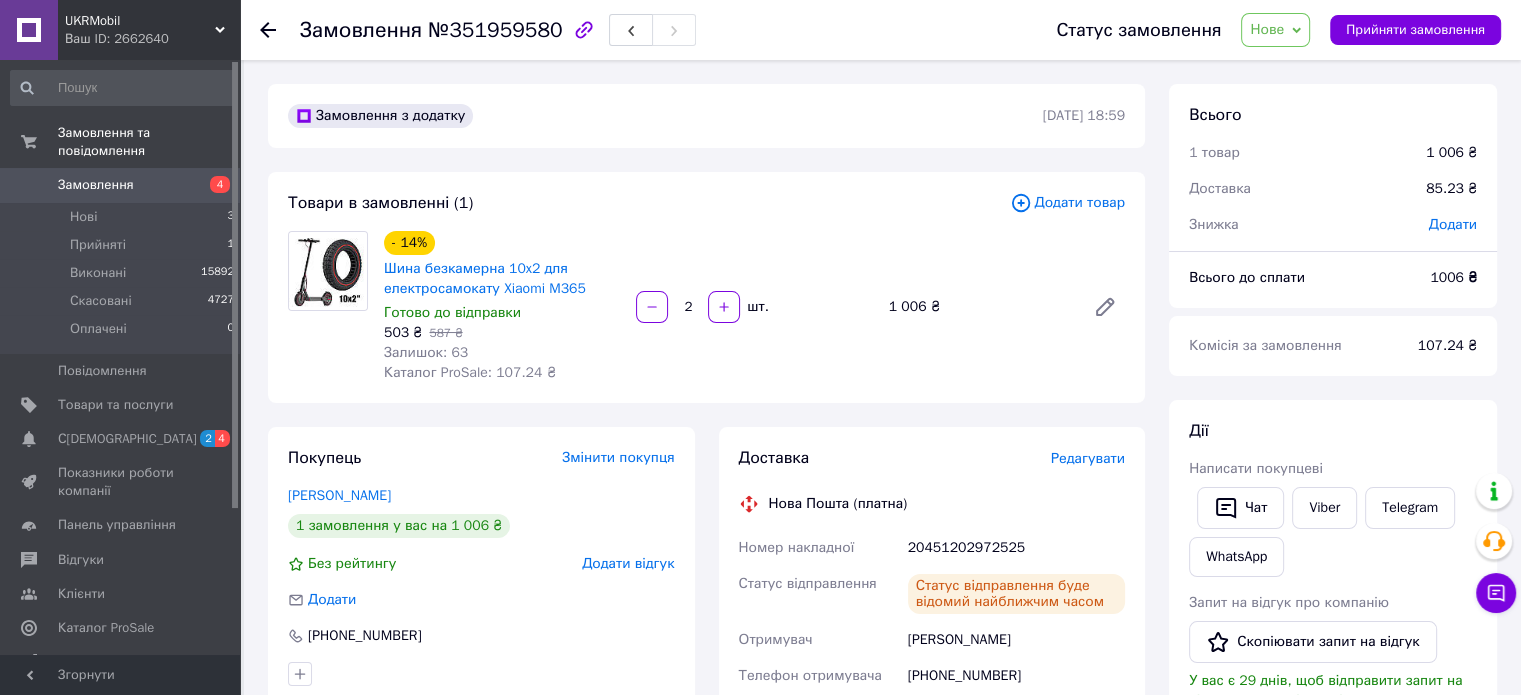 click on "Нове" at bounding box center (1267, 29) 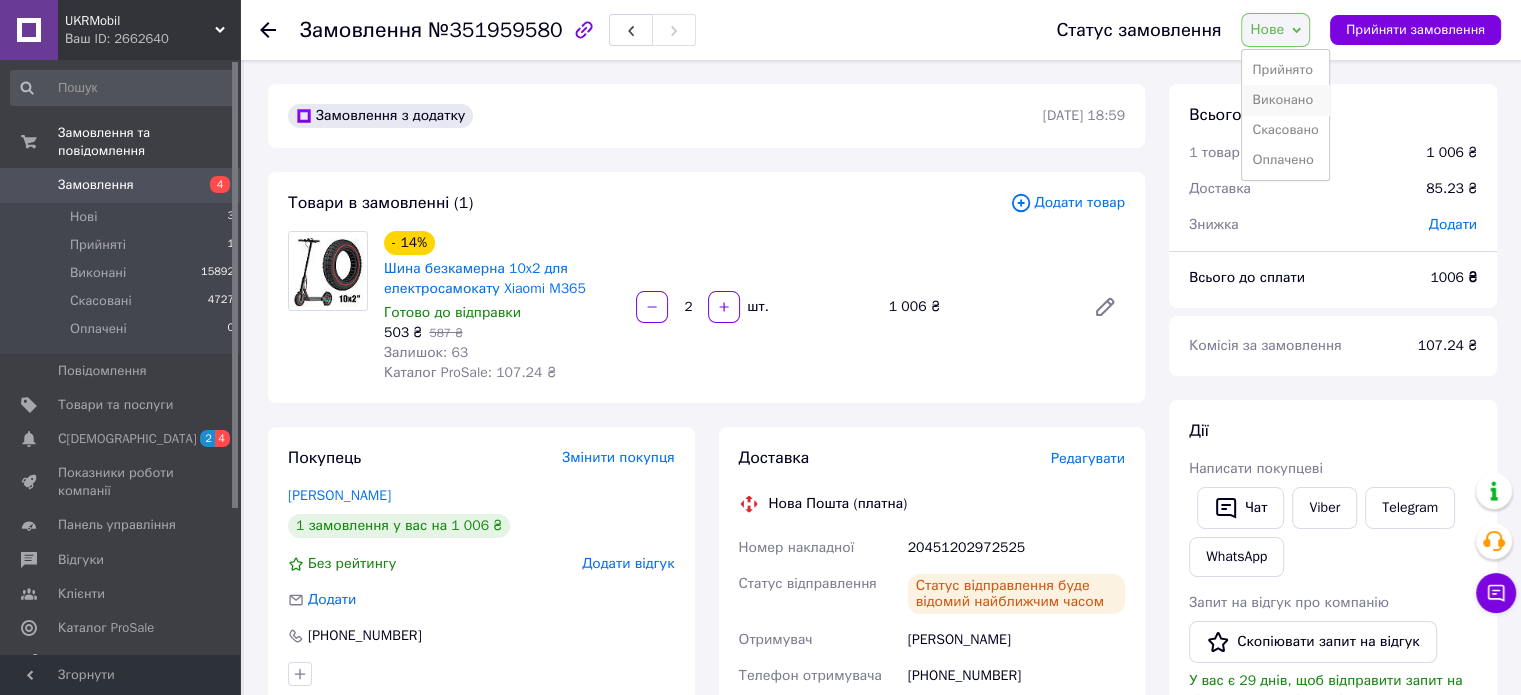 click on "Виконано" at bounding box center [1285, 100] 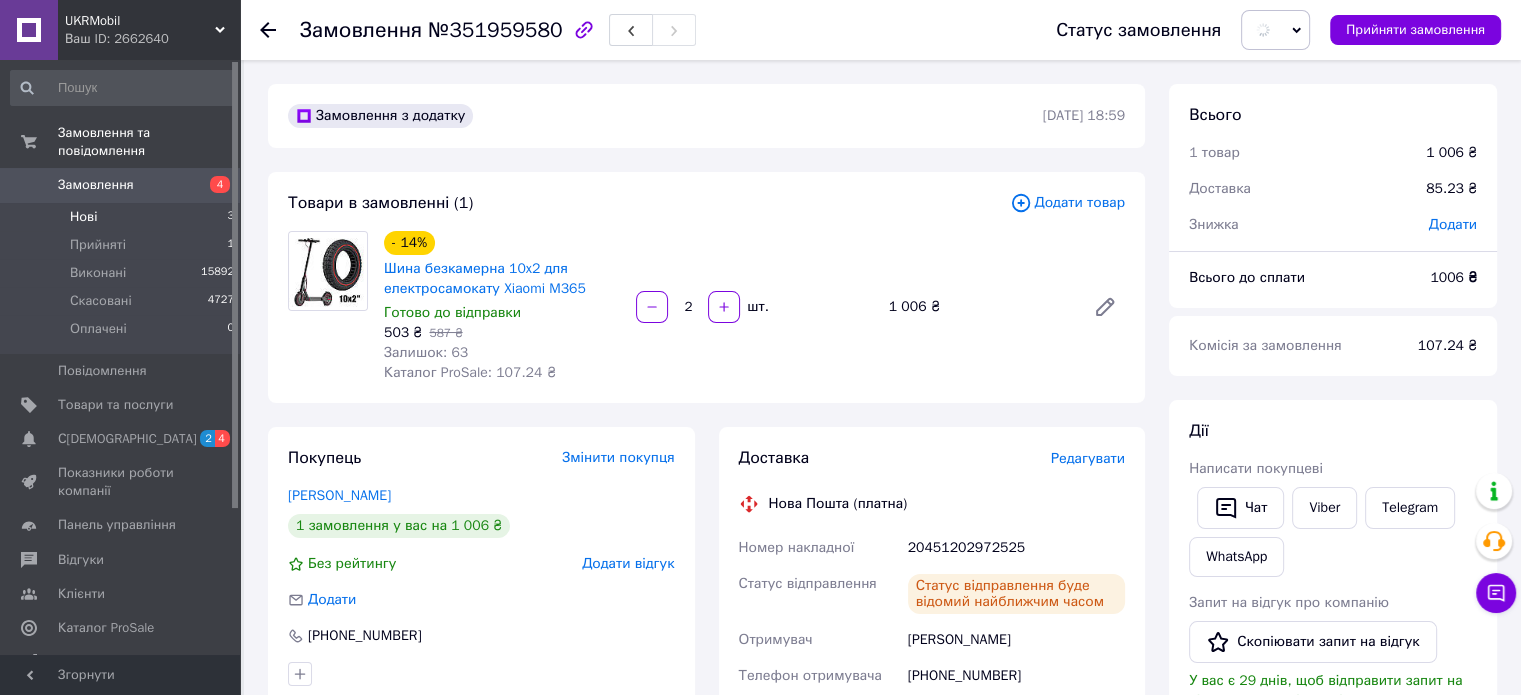 click on "Нові 3" at bounding box center (123, 217) 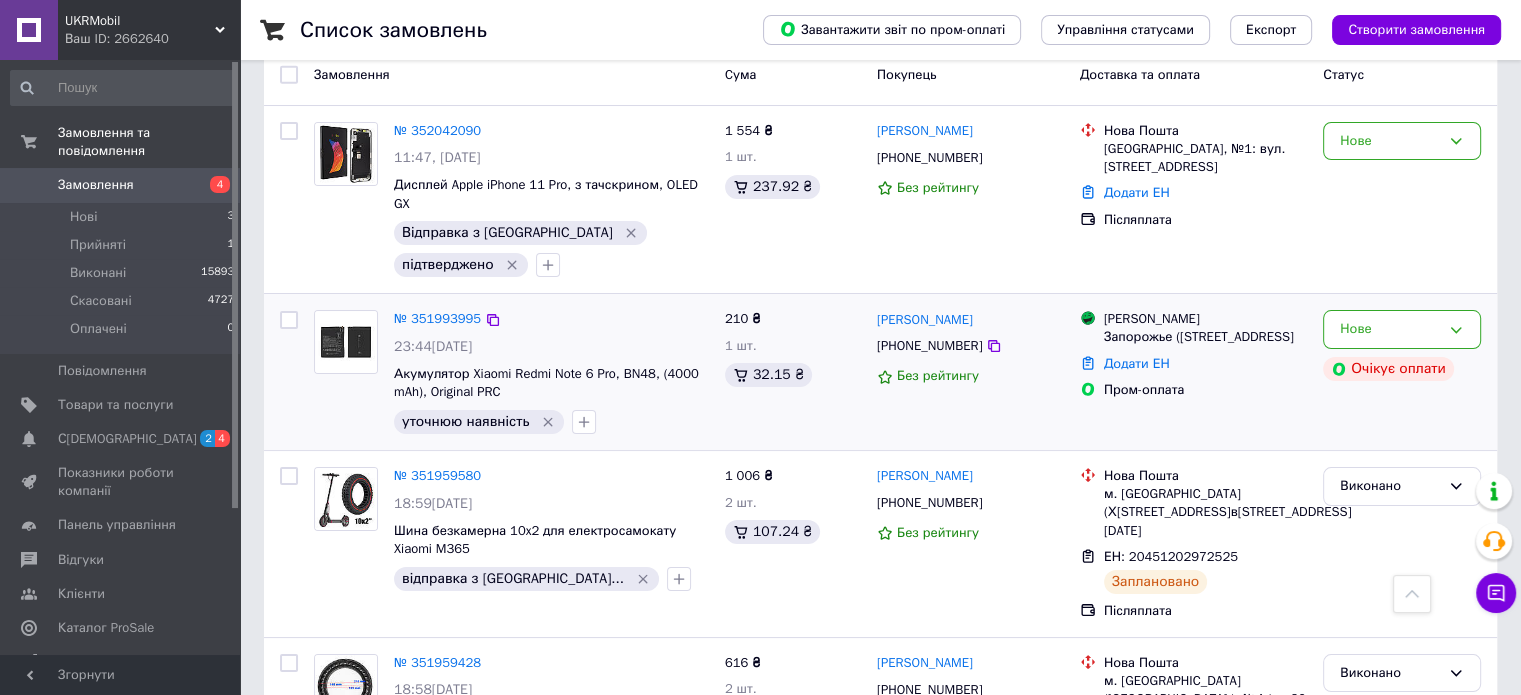 scroll, scrollTop: 0, scrollLeft: 0, axis: both 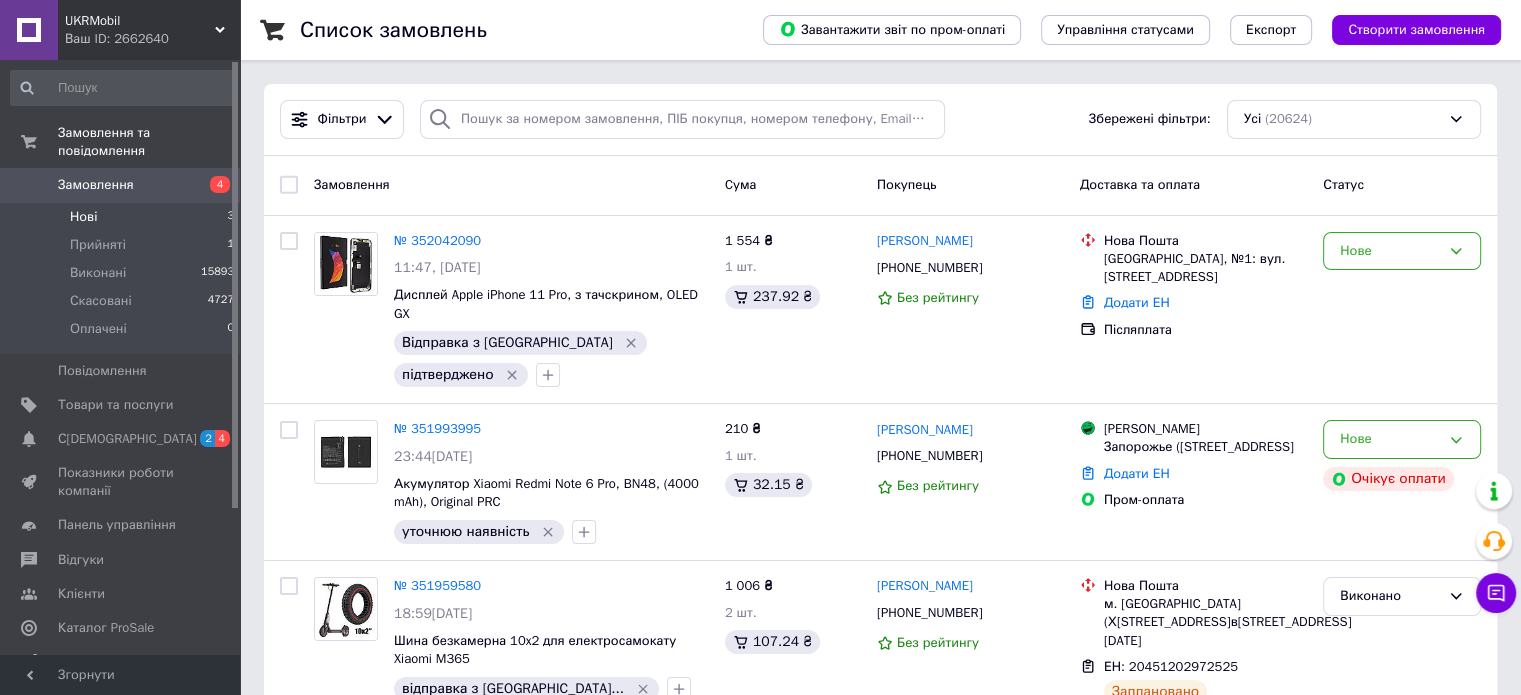 click on "Нові 3" at bounding box center [123, 217] 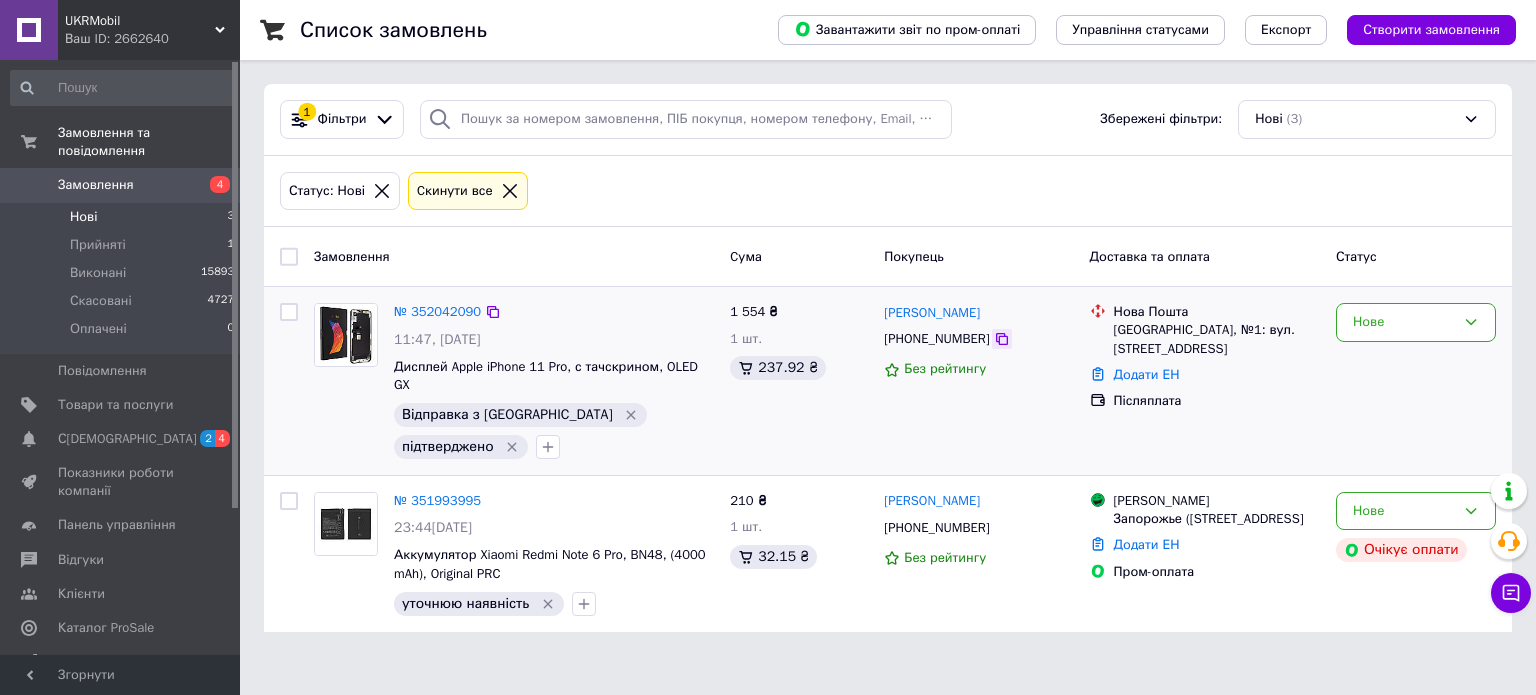 click 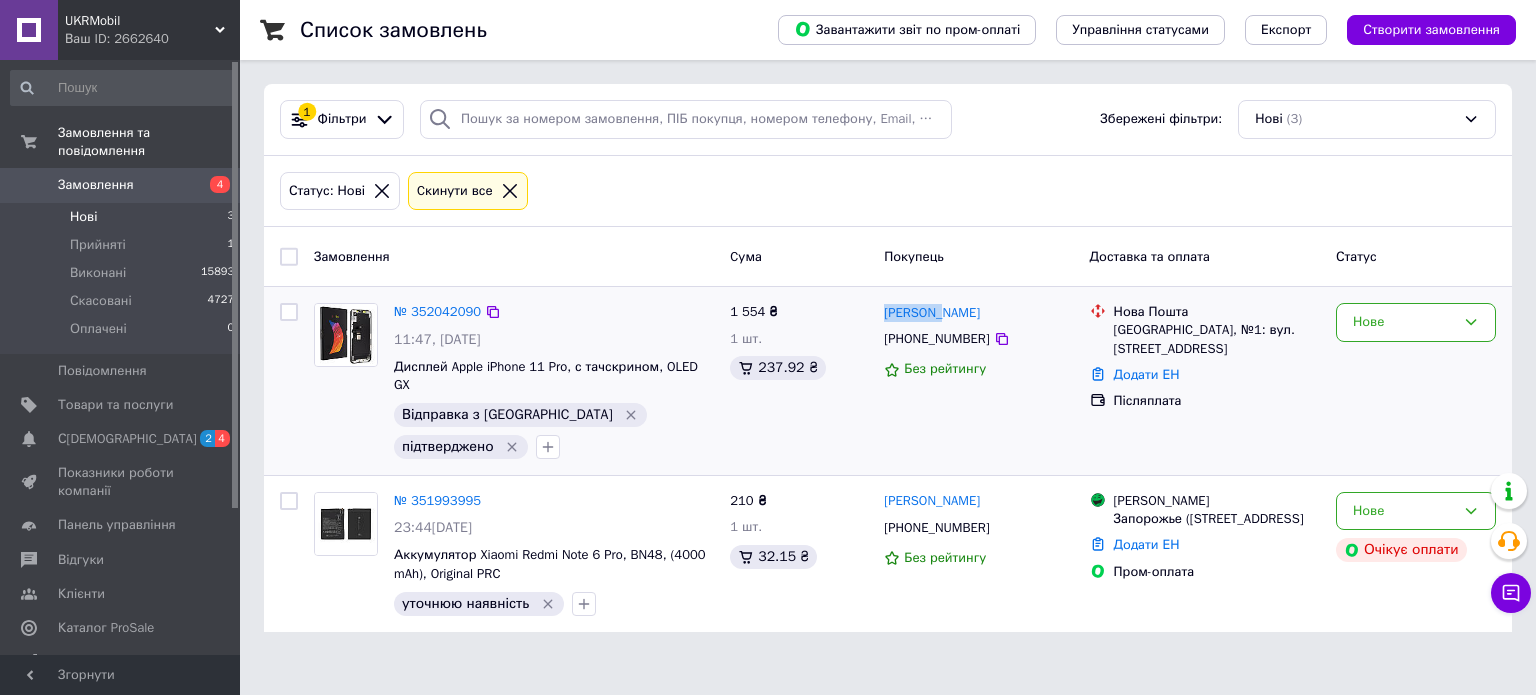 drag, startPoint x: 946, startPoint y: 310, endPoint x: 882, endPoint y: 308, distance: 64.03124 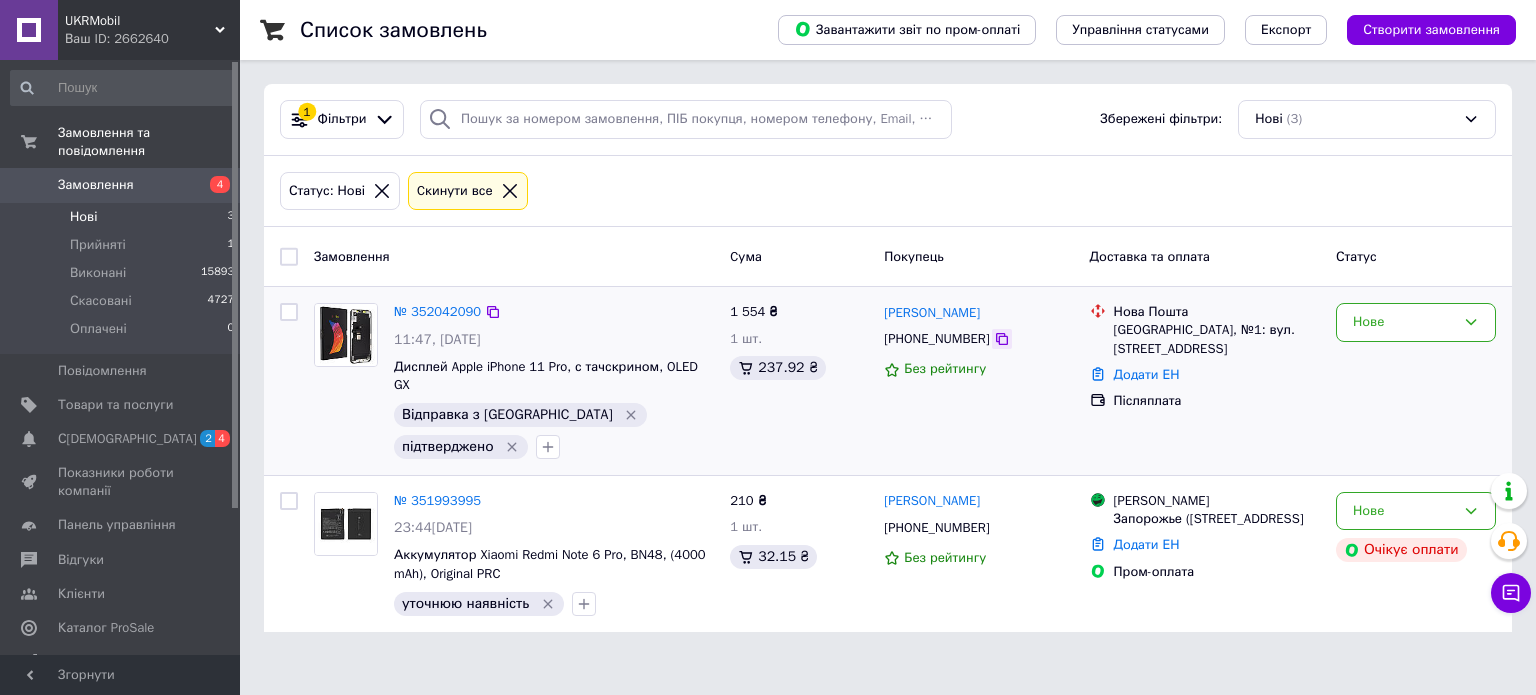 click 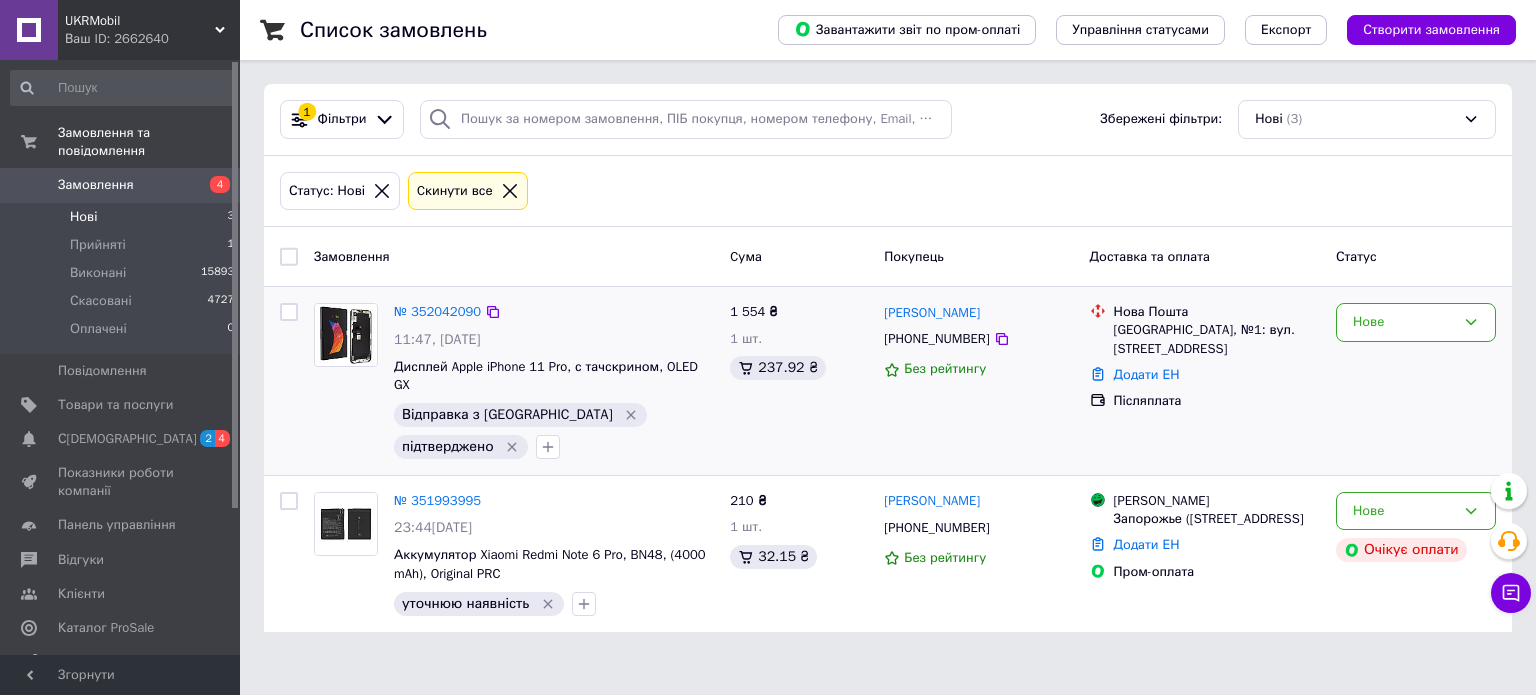 click on "[GEOGRAPHIC_DATA], №1: вул. [STREET_ADDRESS]" at bounding box center (1217, 339) 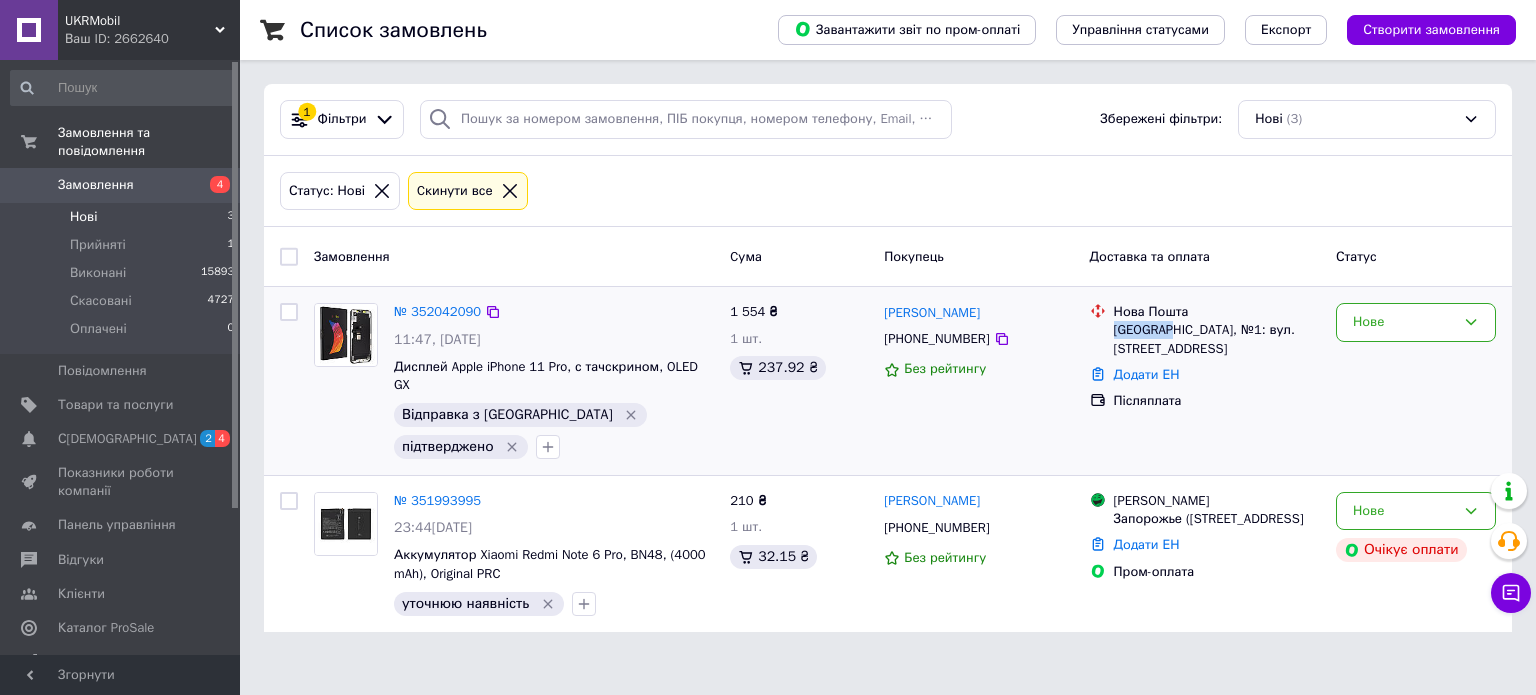 click on "[GEOGRAPHIC_DATA], №1: вул. [STREET_ADDRESS]" at bounding box center [1217, 339] 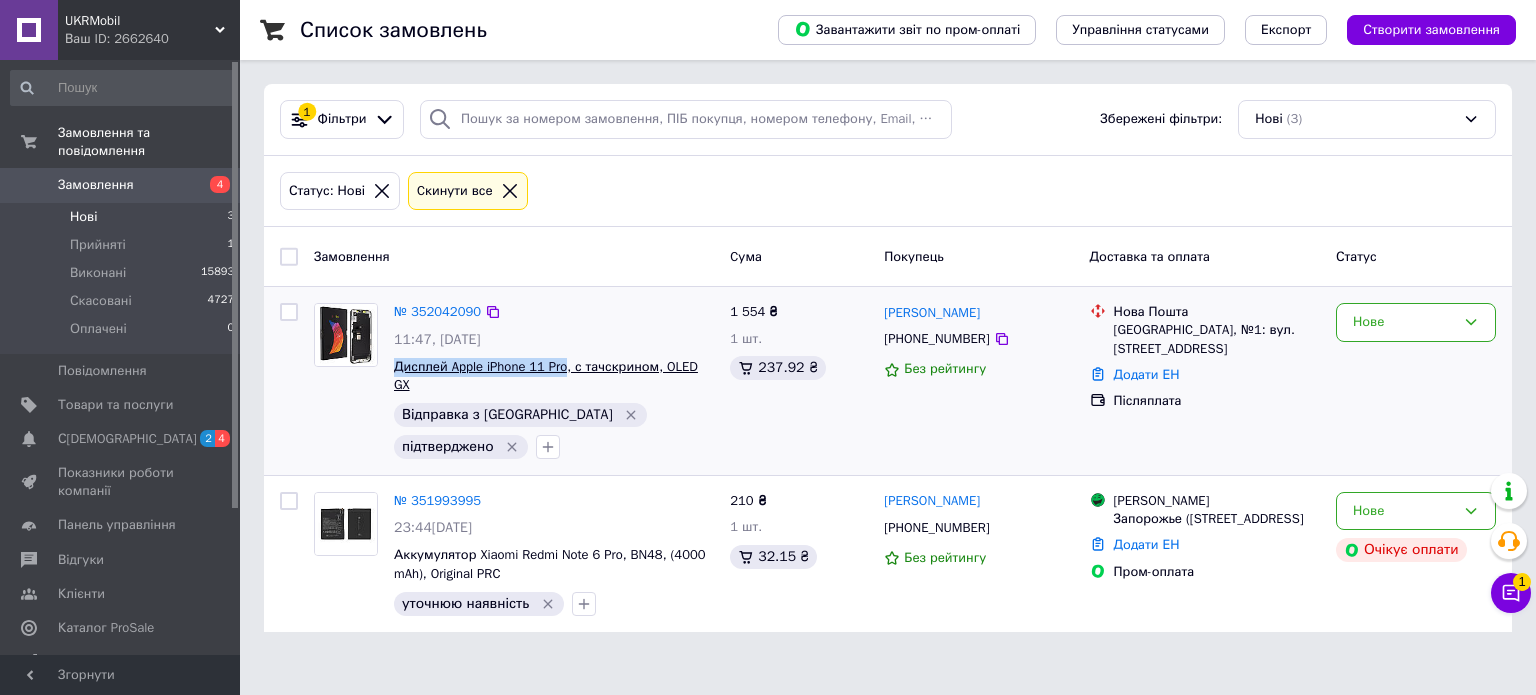 drag, startPoint x: 392, startPoint y: 368, endPoint x: 563, endPoint y: 357, distance: 171.35344 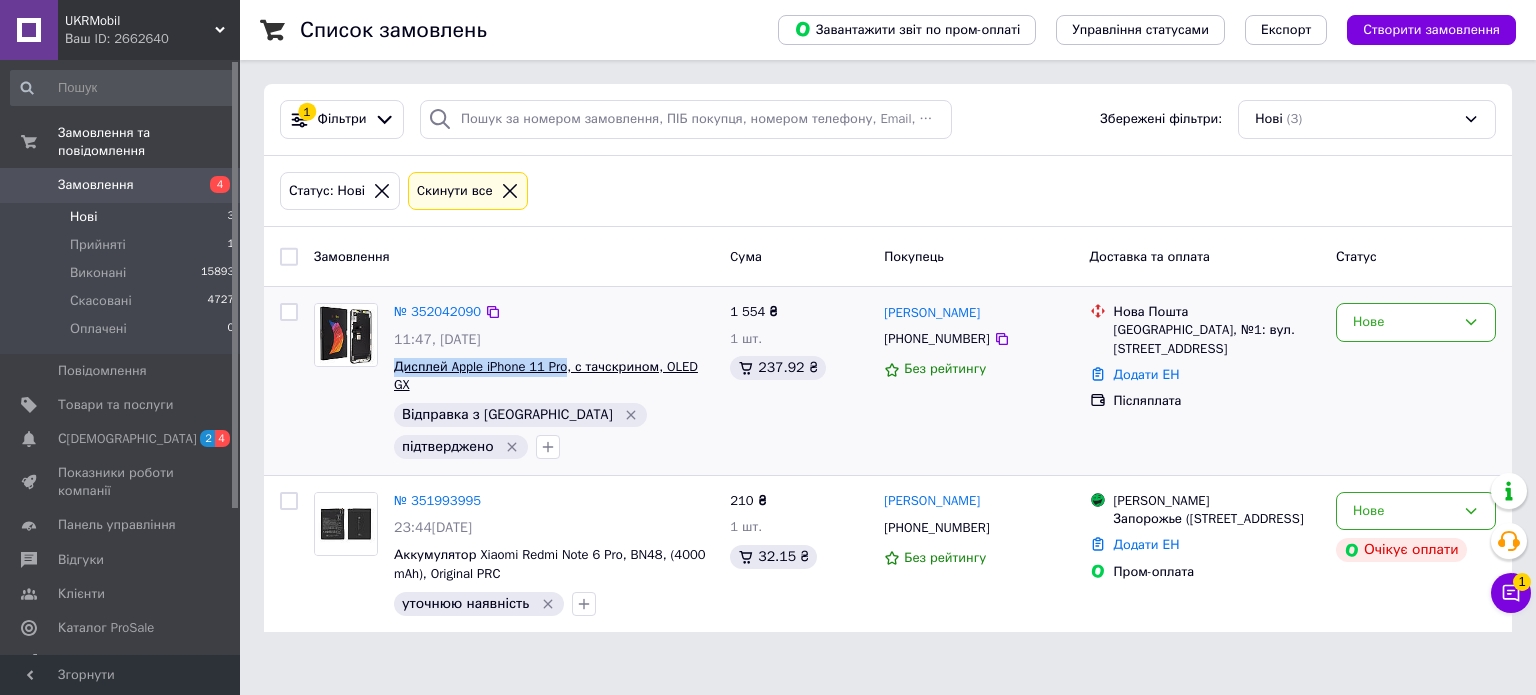 click on "№ 352042090 11:47[DATE] Дисплей Apple iPhone 11 Pro, с тачскрином, OLED GX Відправка з [GEOGRAPHIC_DATA]   підтверджено" at bounding box center [554, 381] 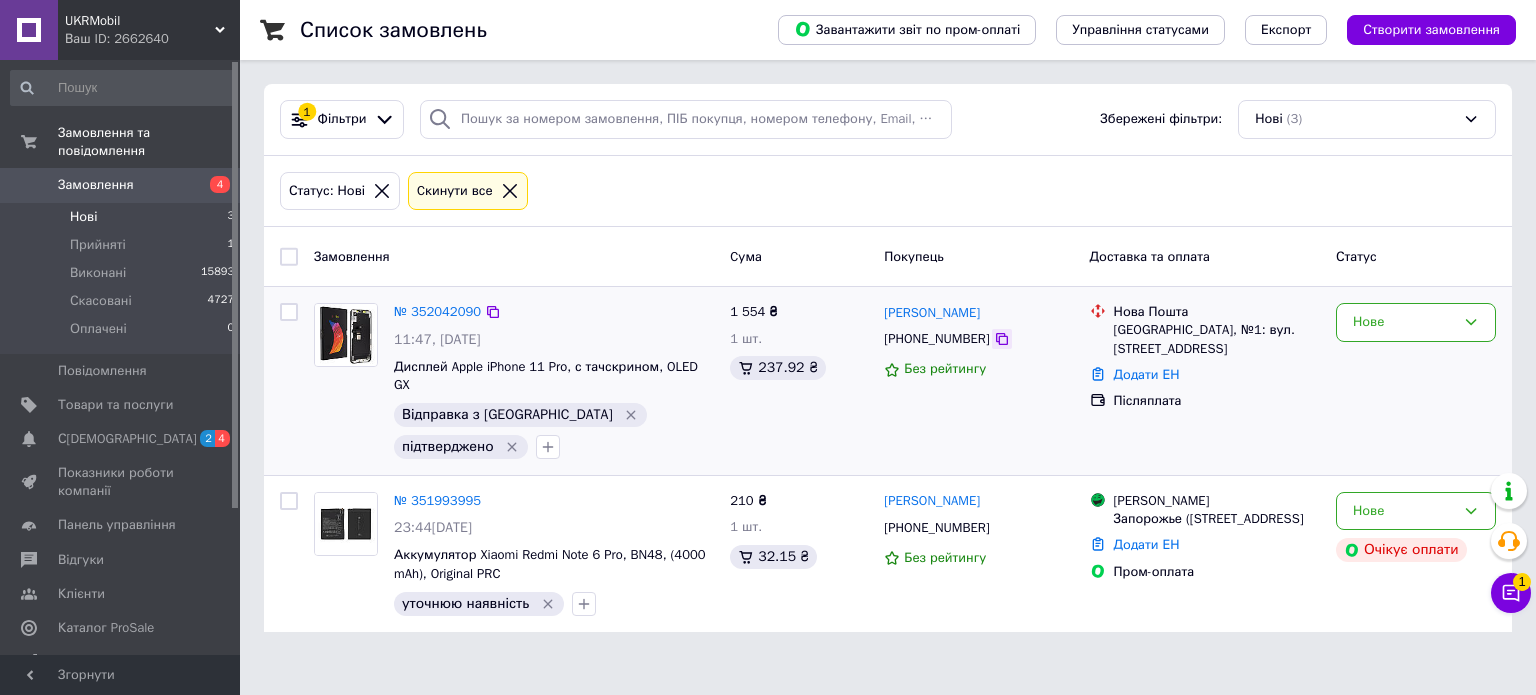 click 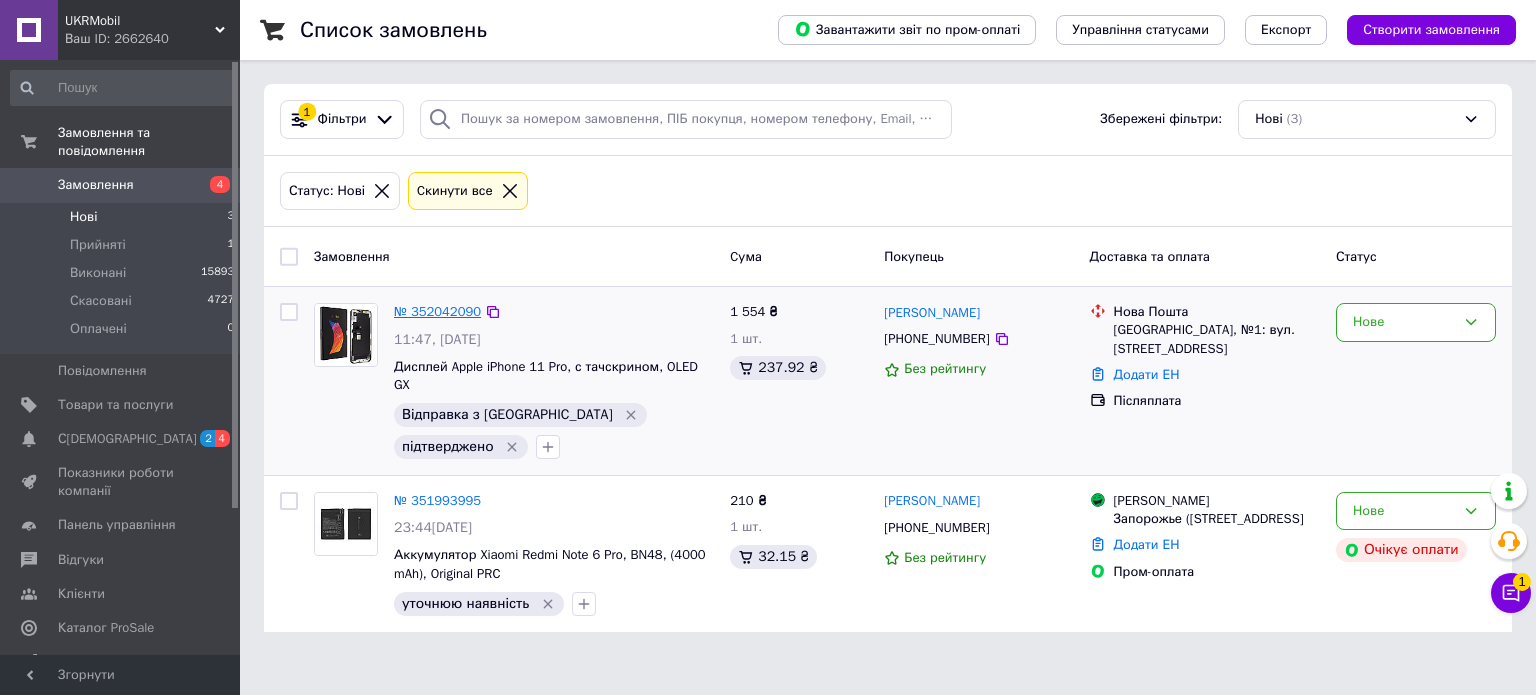 click on "№ 352042090" at bounding box center [437, 311] 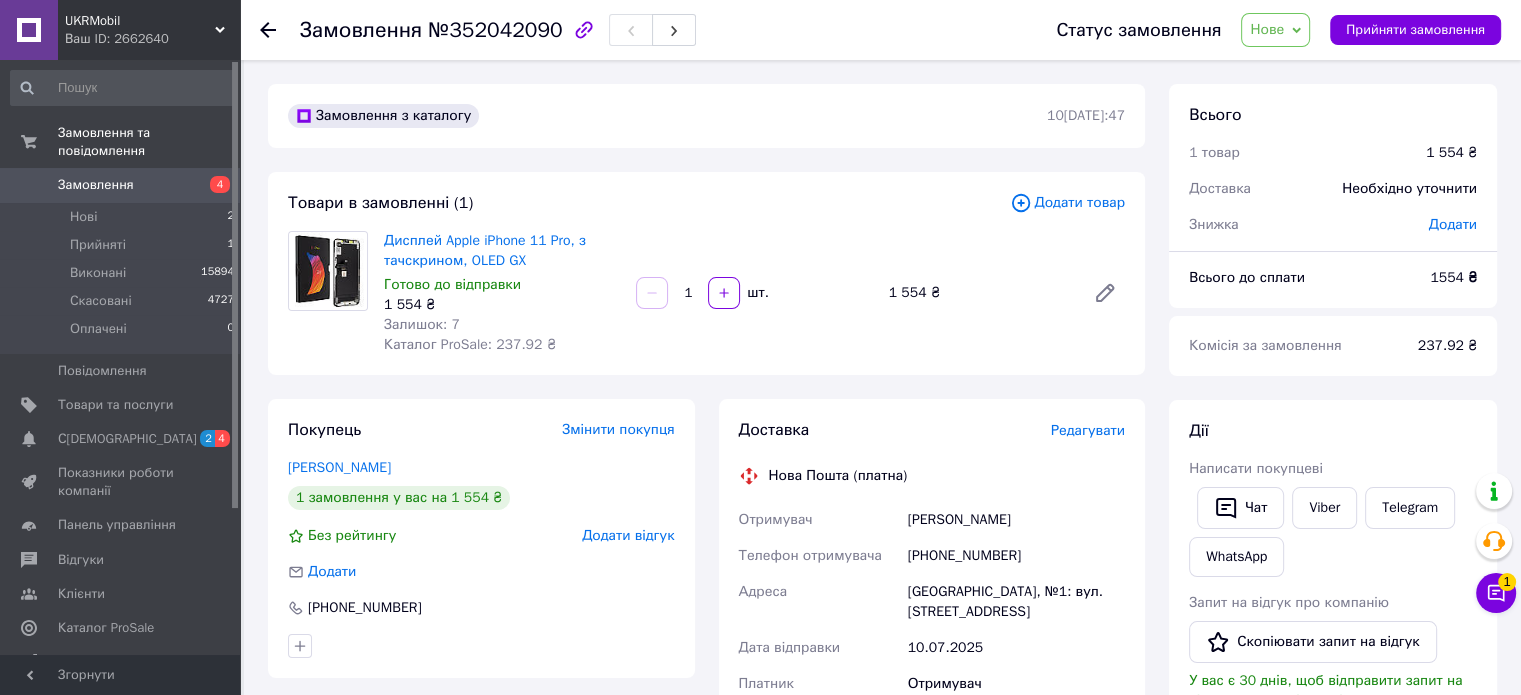 click on "[PERSON_NAME]" at bounding box center (1016, 520) 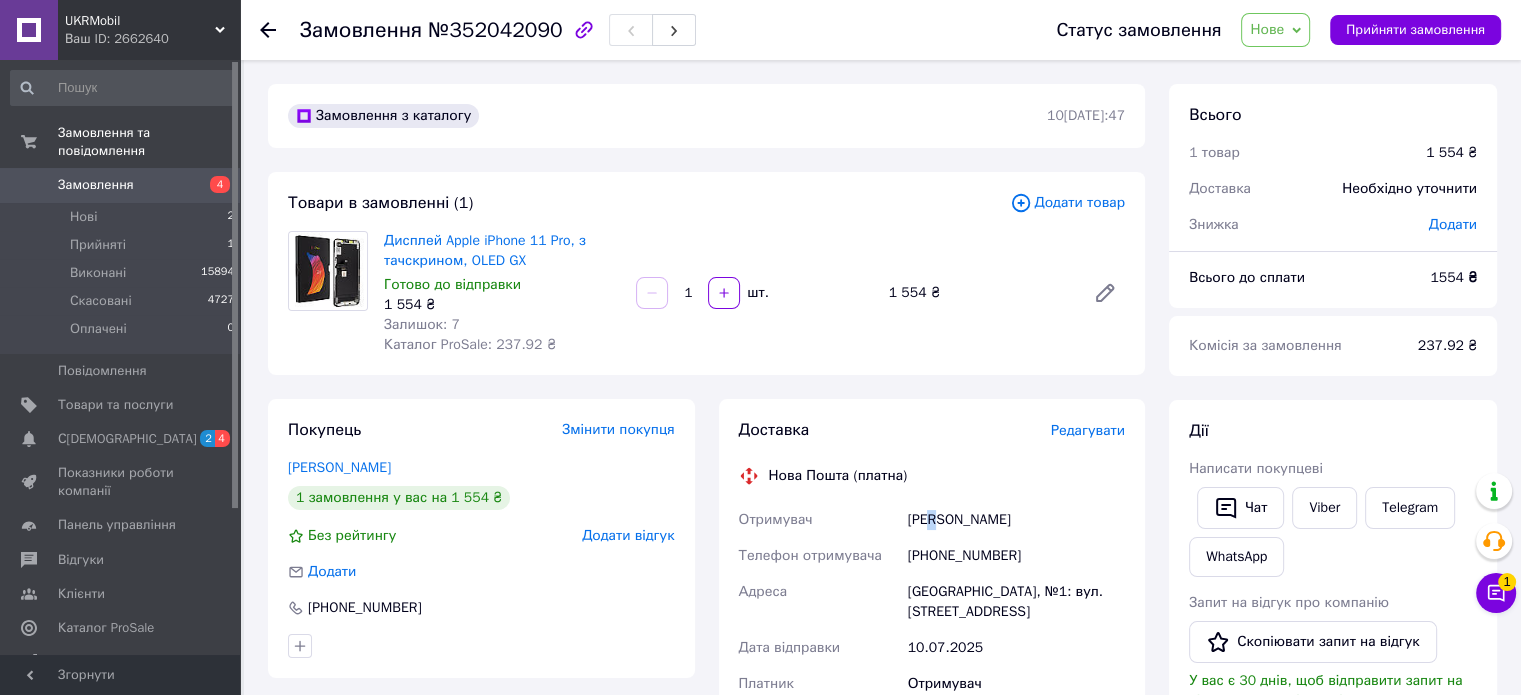 click on "[PERSON_NAME]" at bounding box center (1016, 520) 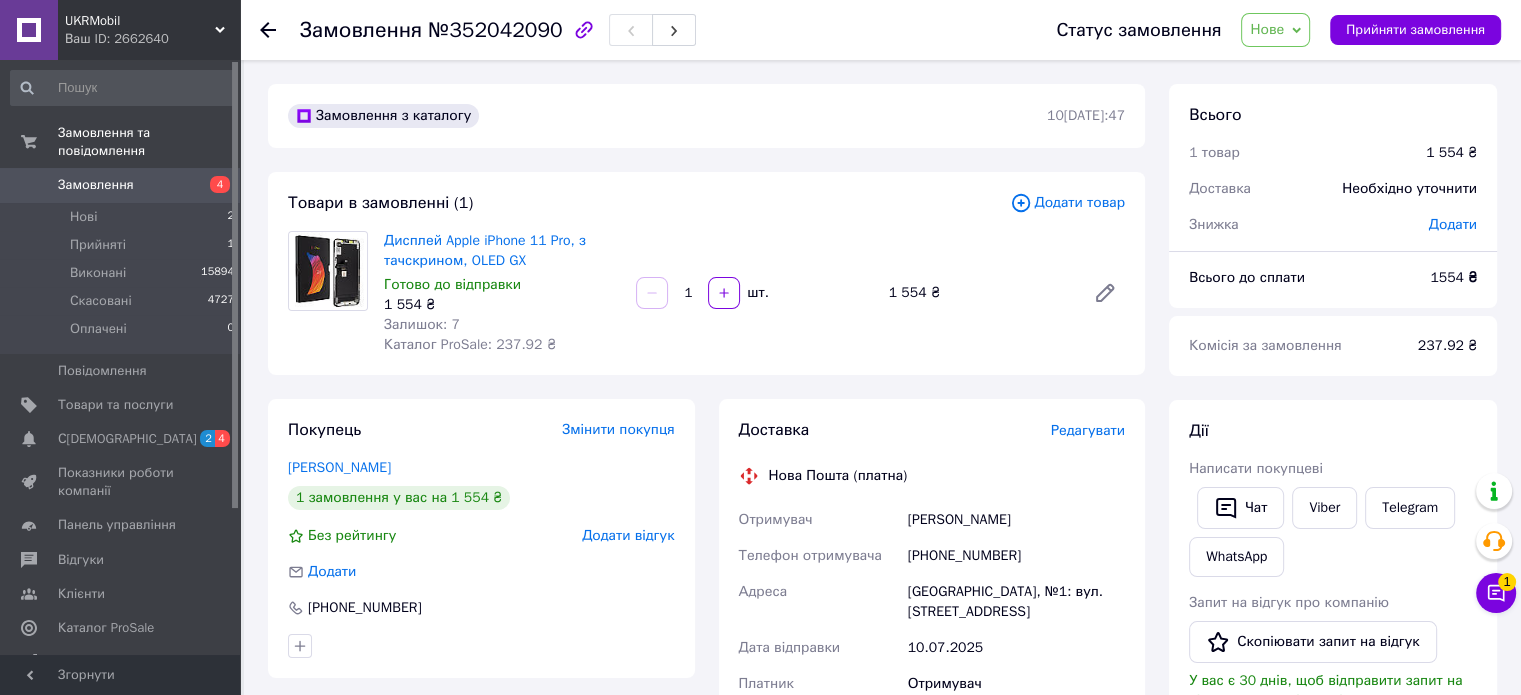 click on "[PERSON_NAME]" at bounding box center (1016, 520) 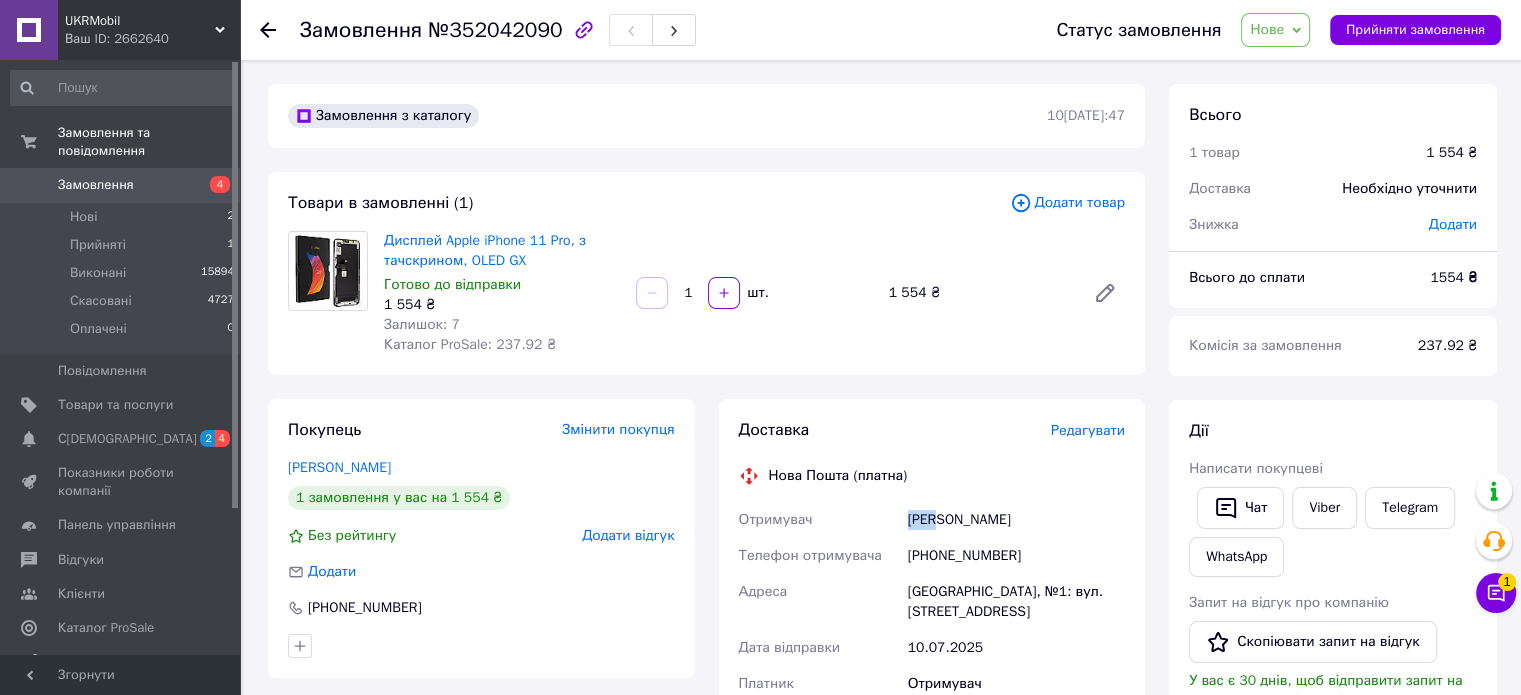 click on "[PERSON_NAME]" at bounding box center (1016, 520) 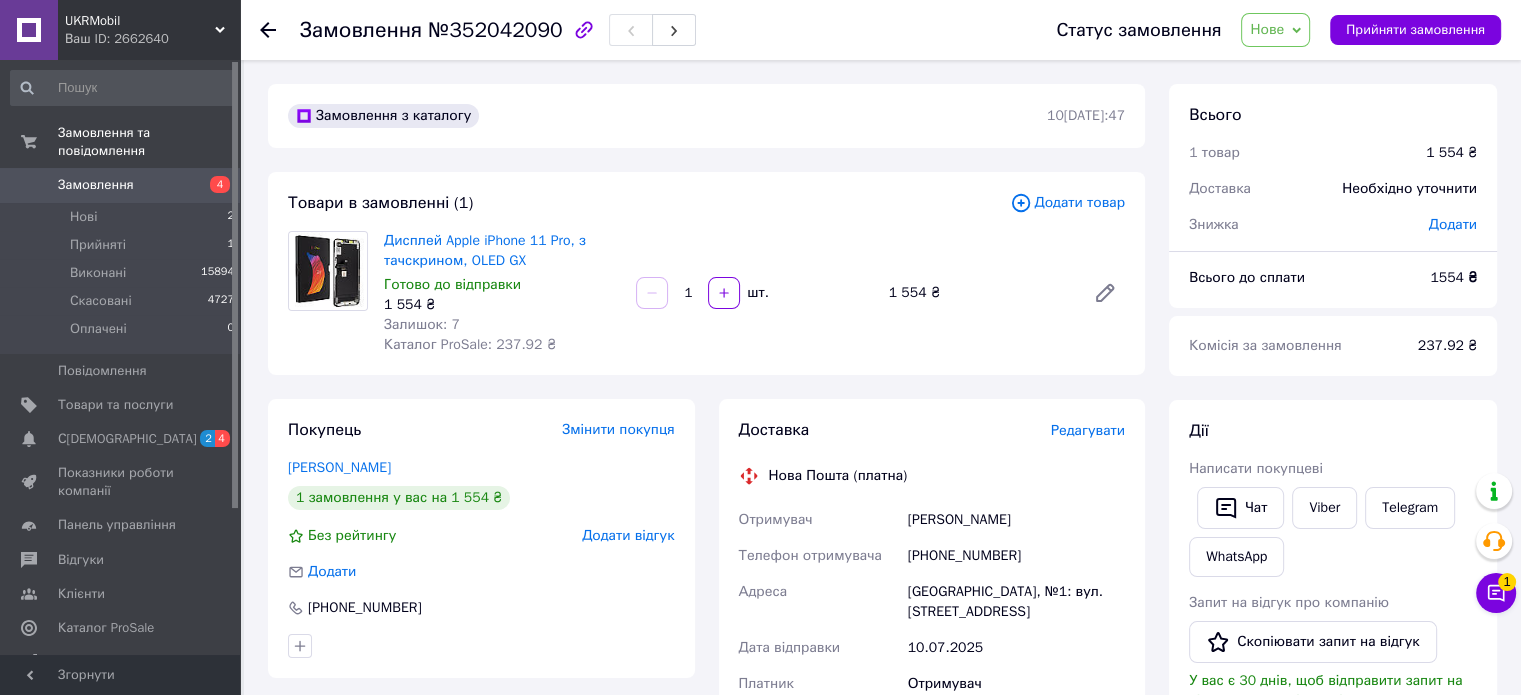 click on "[PERSON_NAME]" at bounding box center [1016, 520] 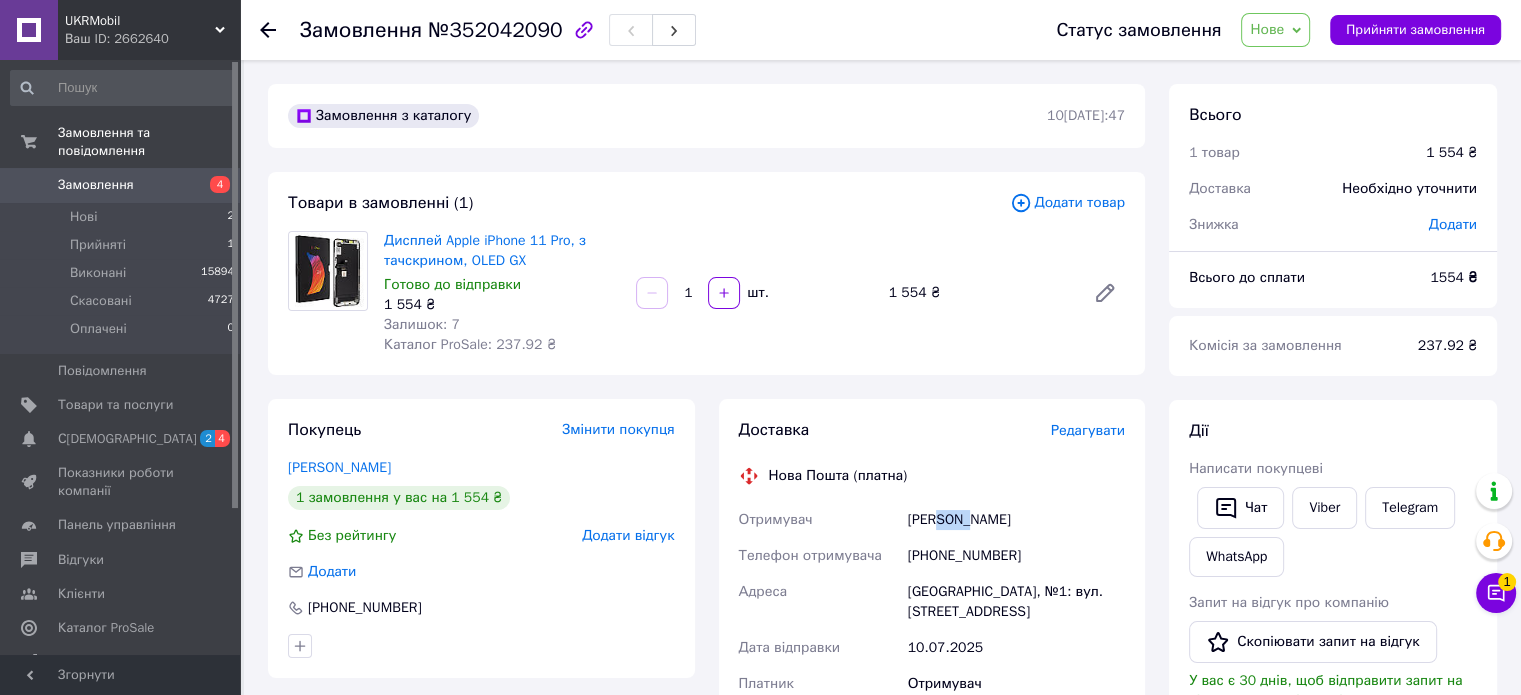 copy on "[PERSON_NAME]" 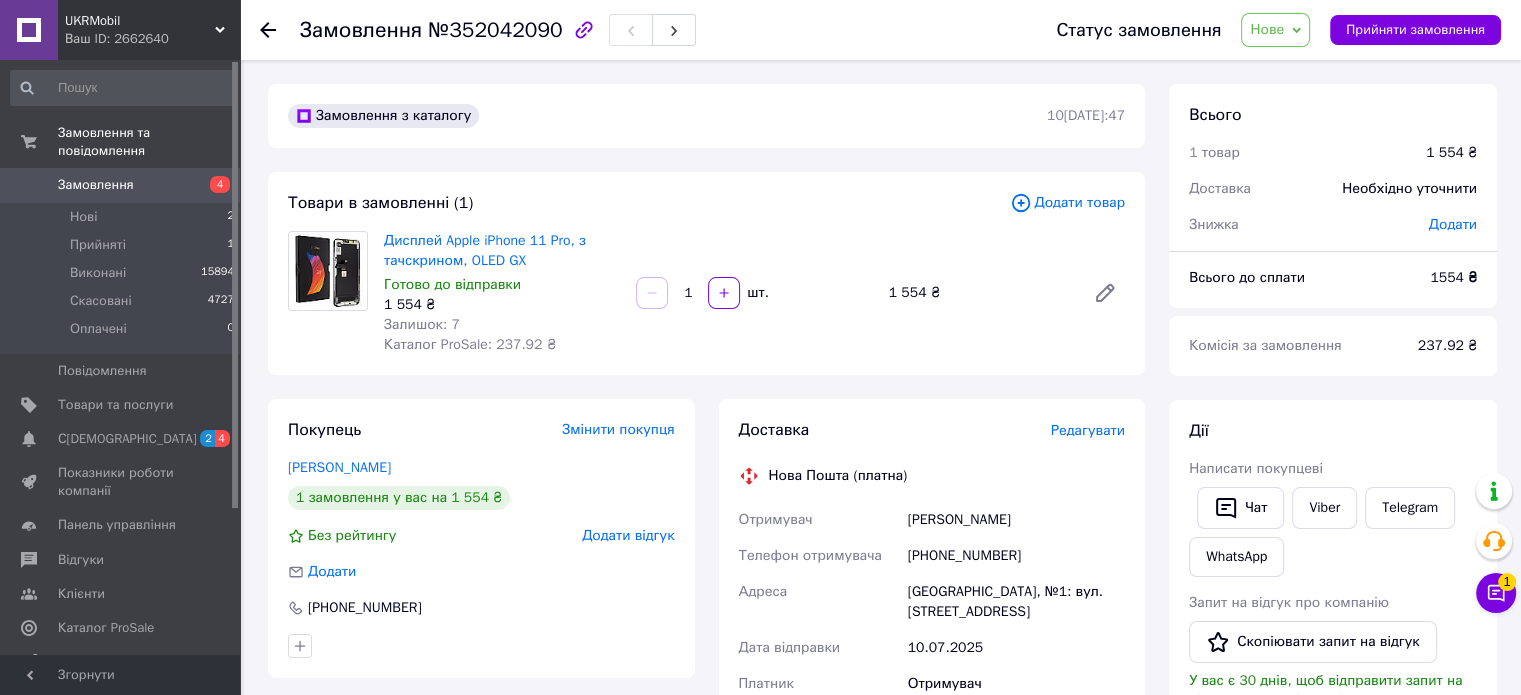 click on "Отримувач" at bounding box center (819, 520) 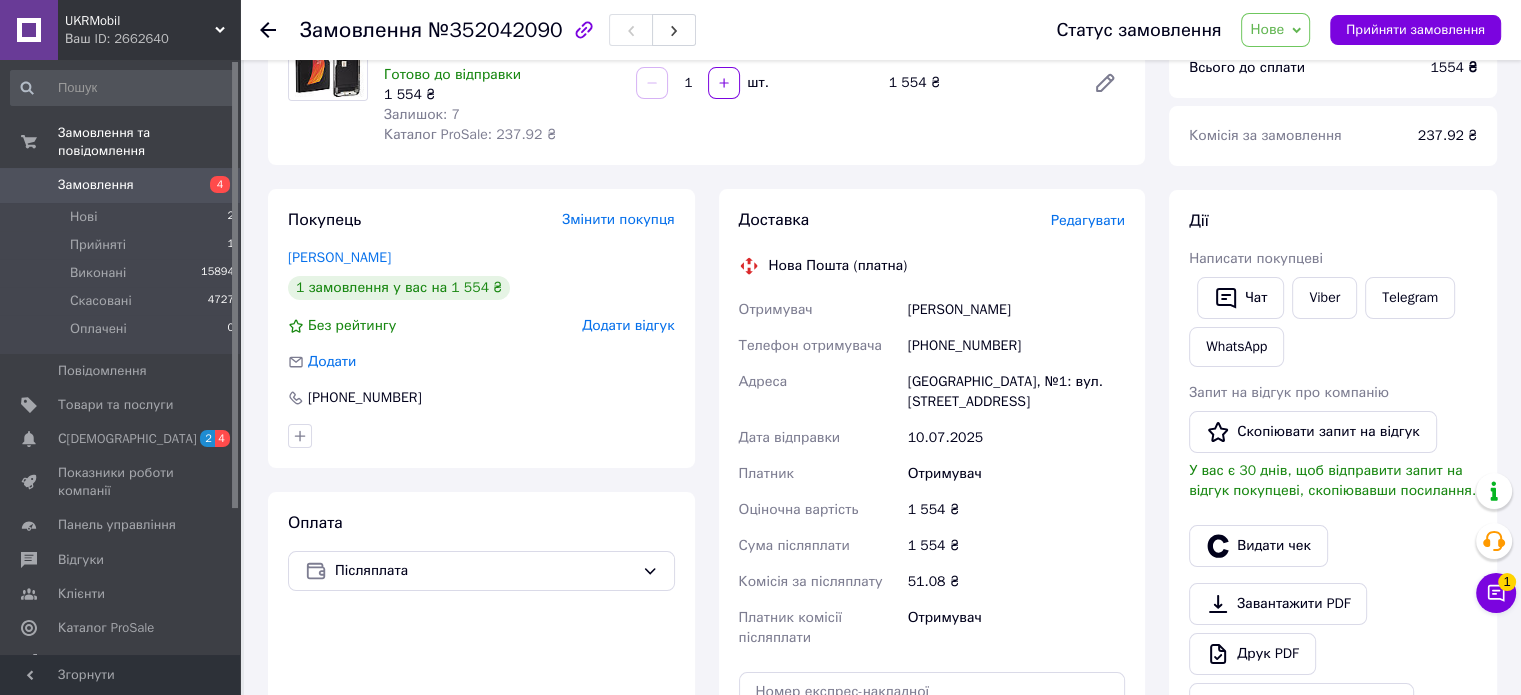 scroll, scrollTop: 212, scrollLeft: 0, axis: vertical 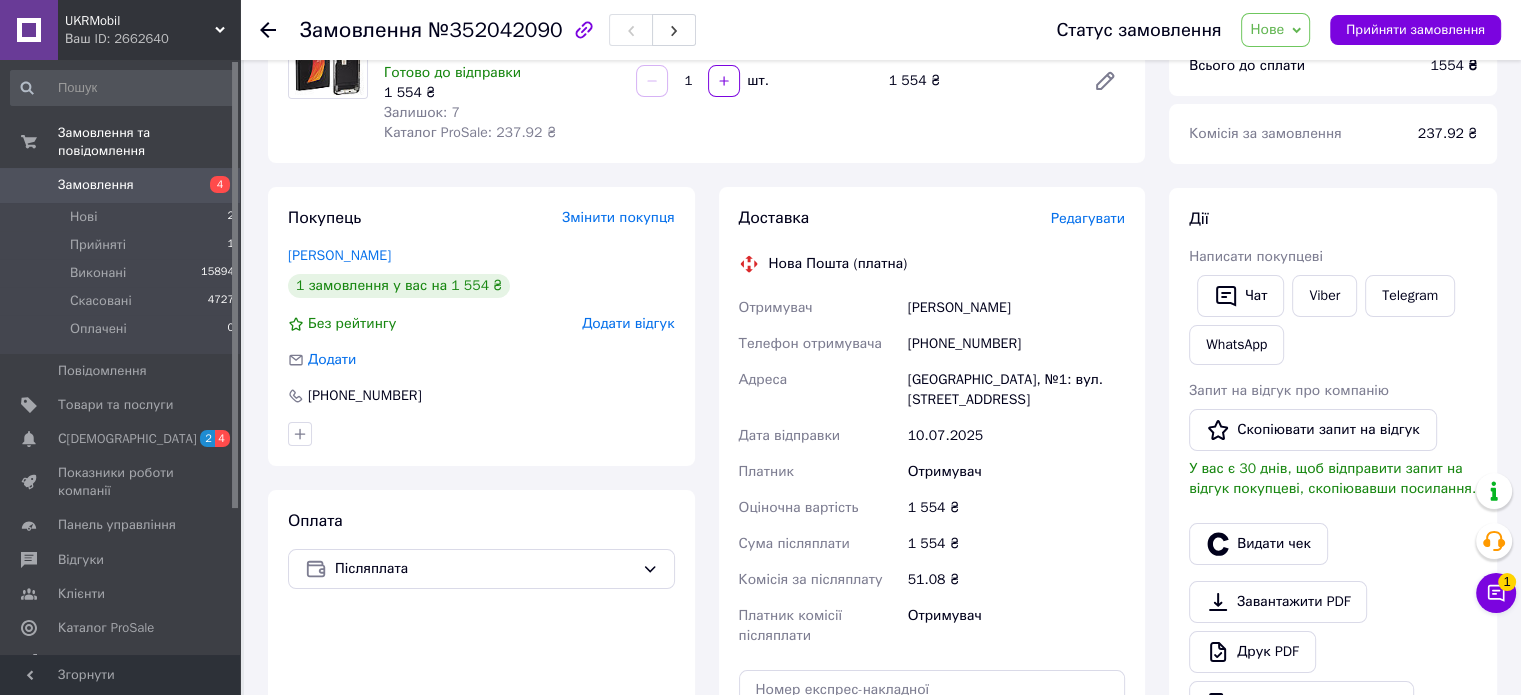 click on "[GEOGRAPHIC_DATA], №1: вул. [STREET_ADDRESS]" at bounding box center (1016, 390) 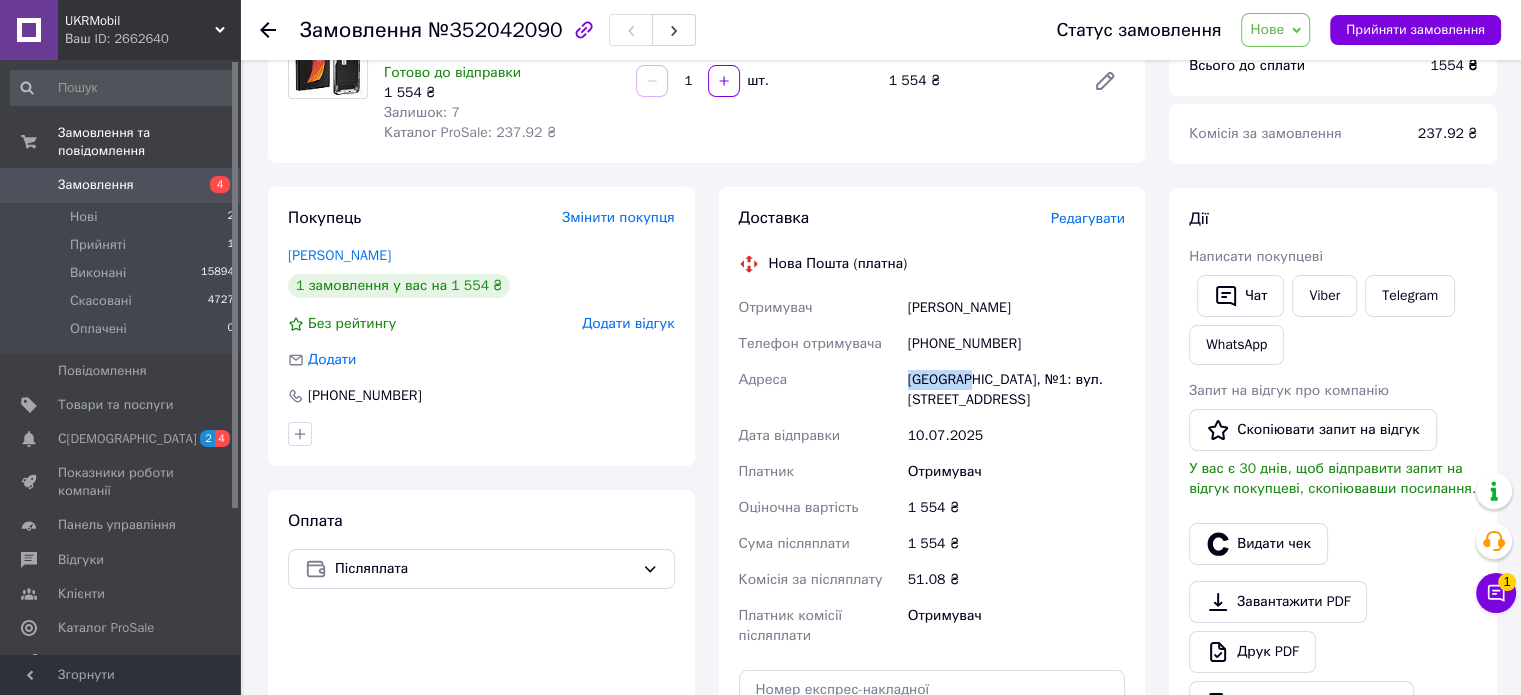 click on "[GEOGRAPHIC_DATA], №1: вул. [STREET_ADDRESS]" at bounding box center (1016, 390) 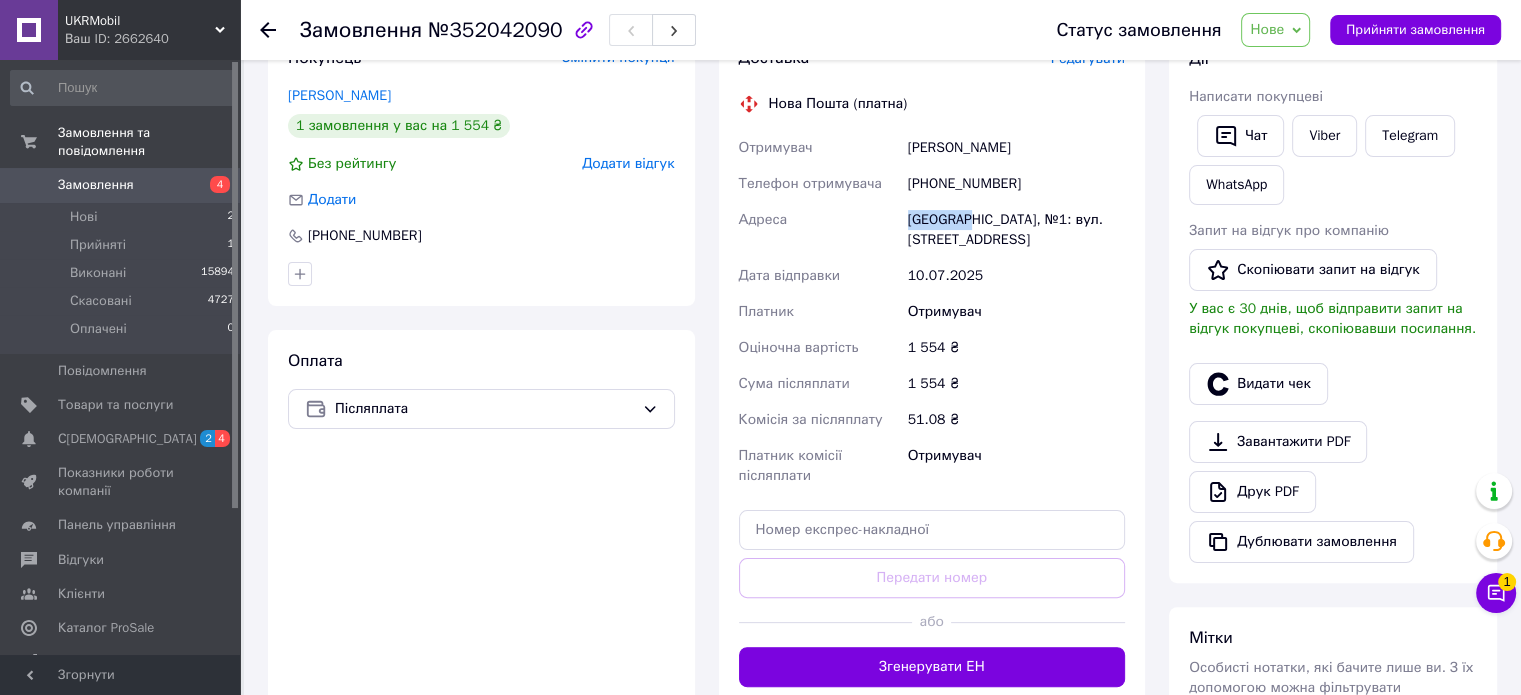 scroll, scrollTop: 378, scrollLeft: 0, axis: vertical 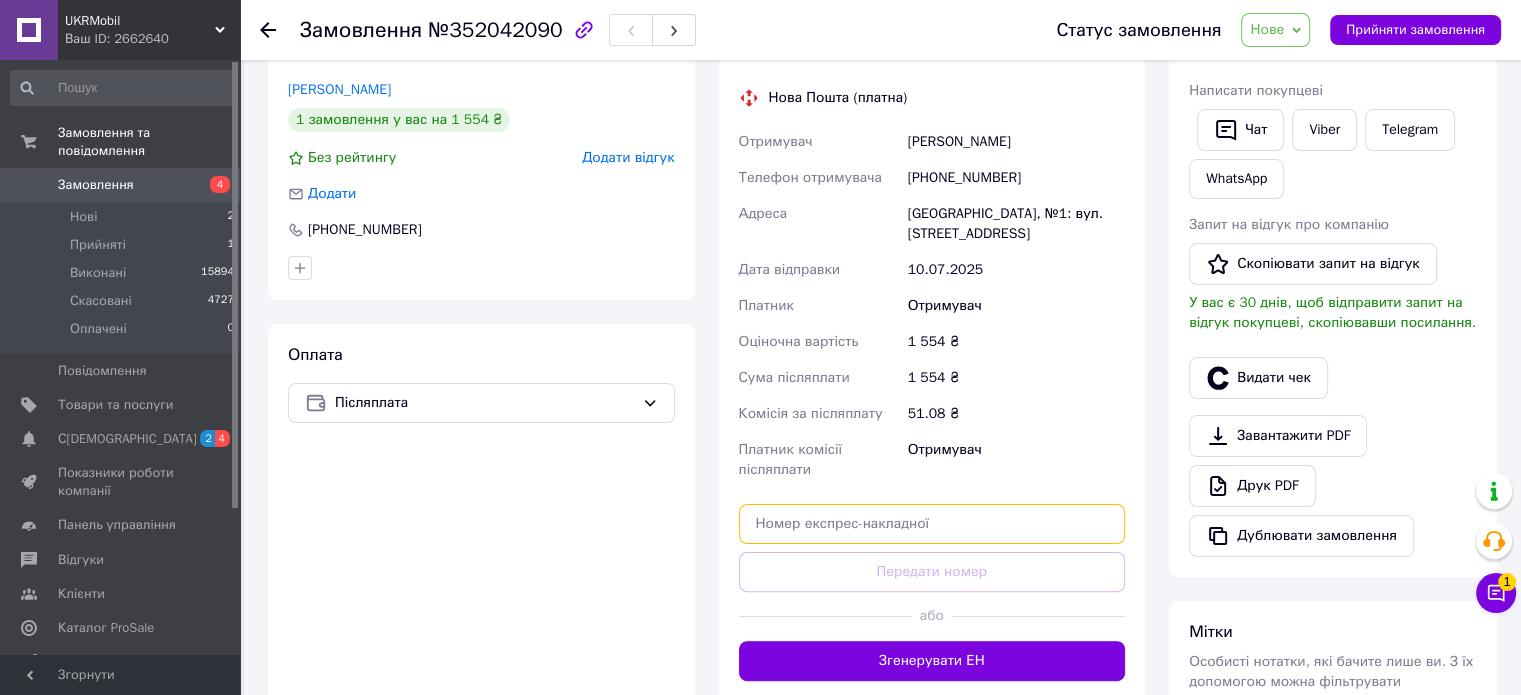 click at bounding box center [932, 524] 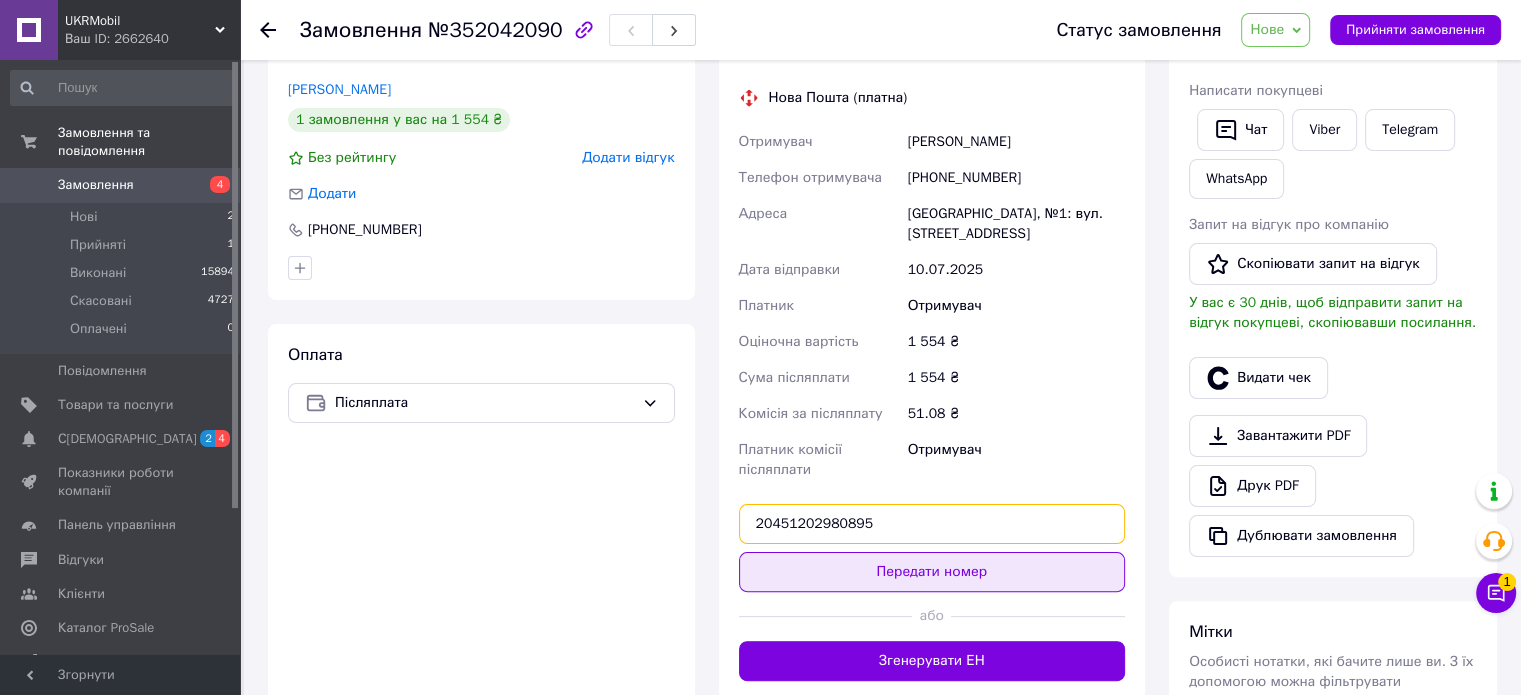 type on "20451202980895" 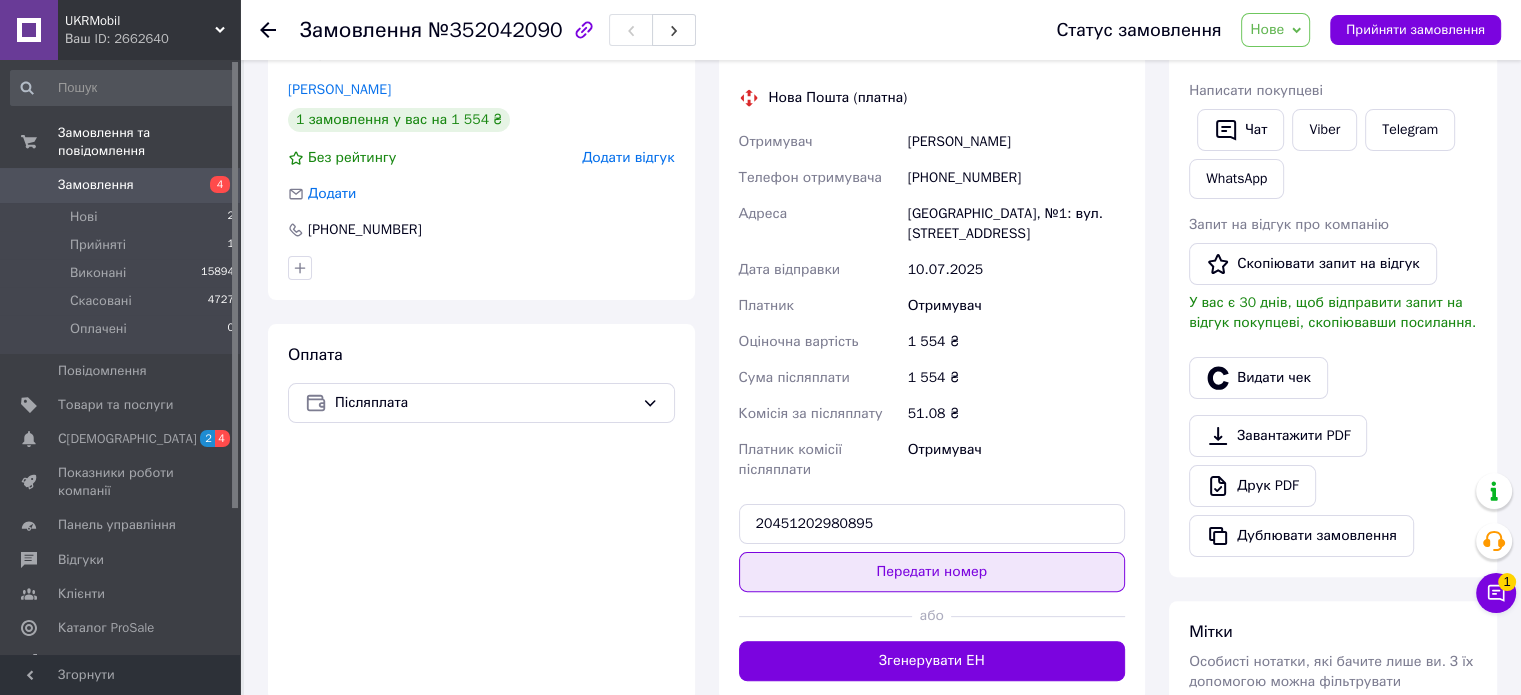 click on "Передати номер" at bounding box center [932, 572] 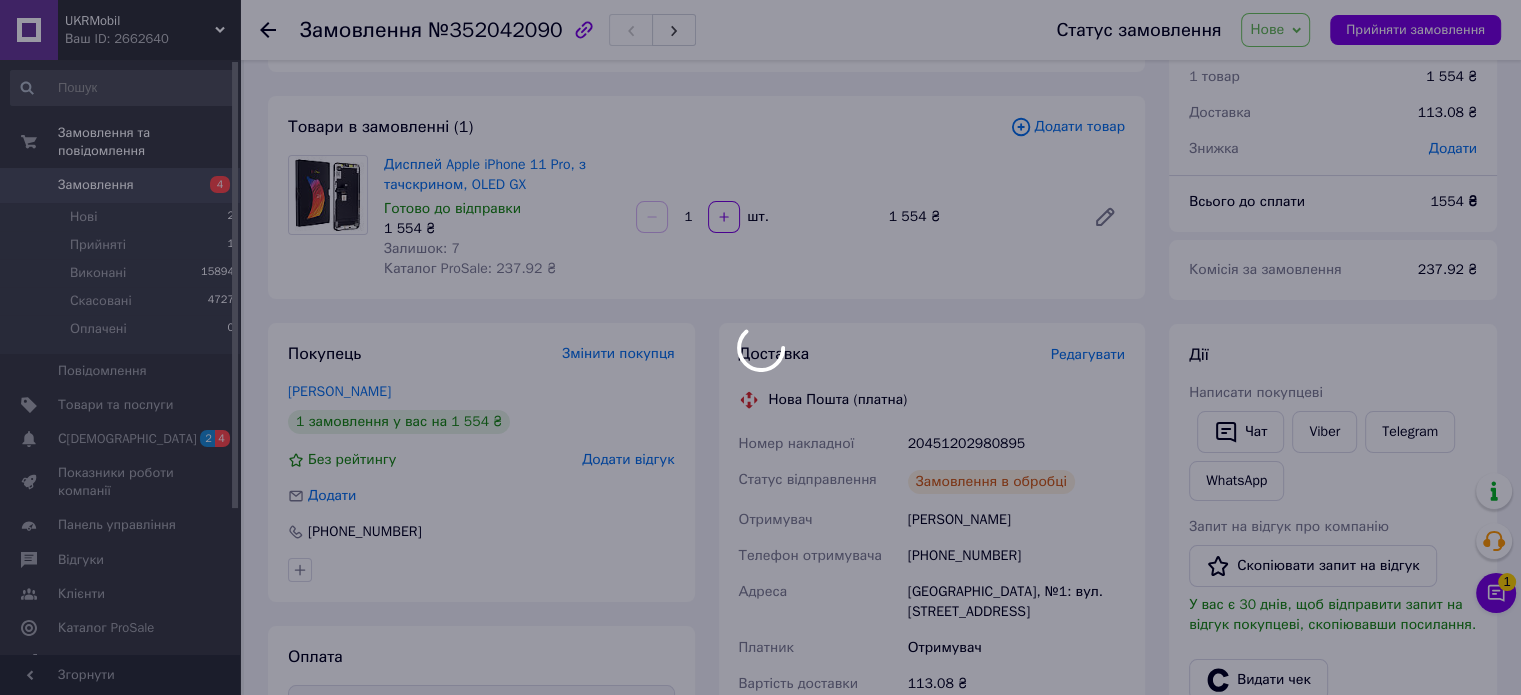 scroll, scrollTop: 0, scrollLeft: 0, axis: both 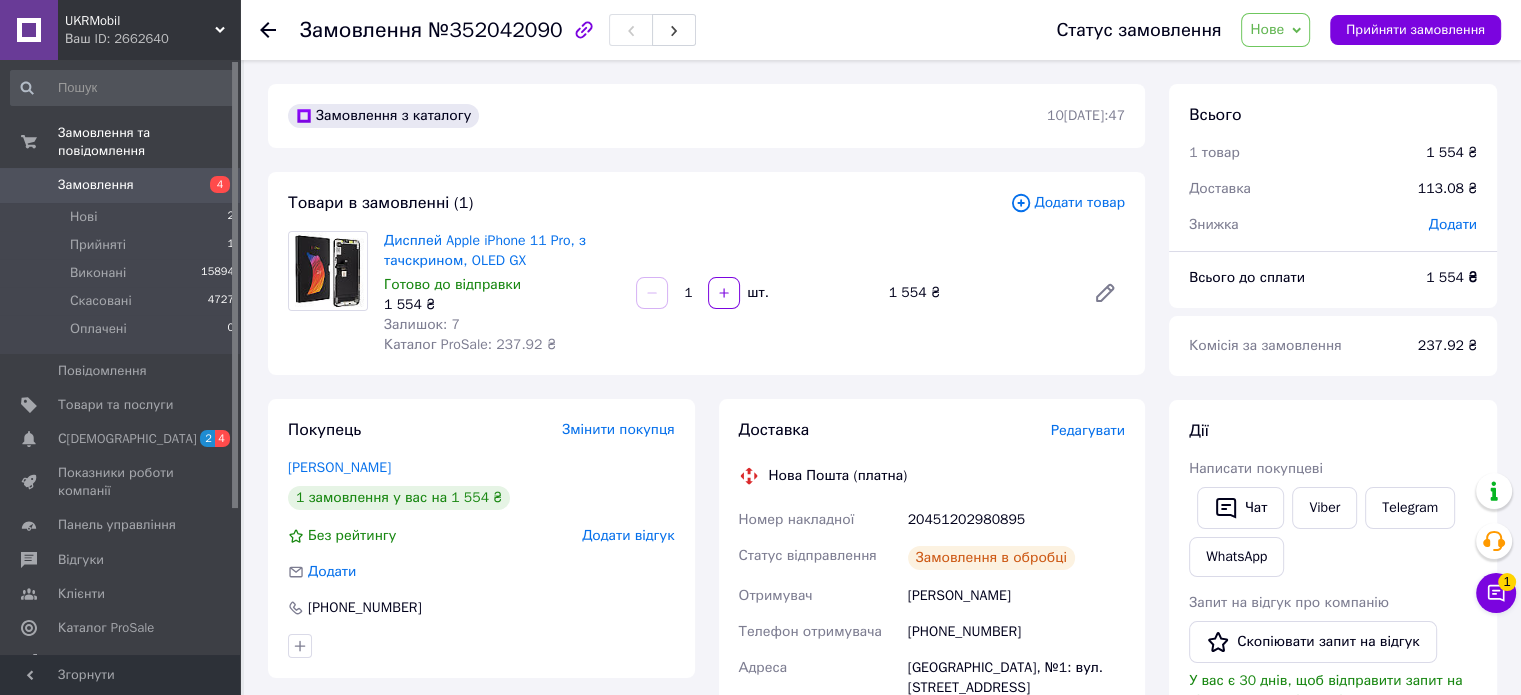 click on "Нове" at bounding box center (1267, 29) 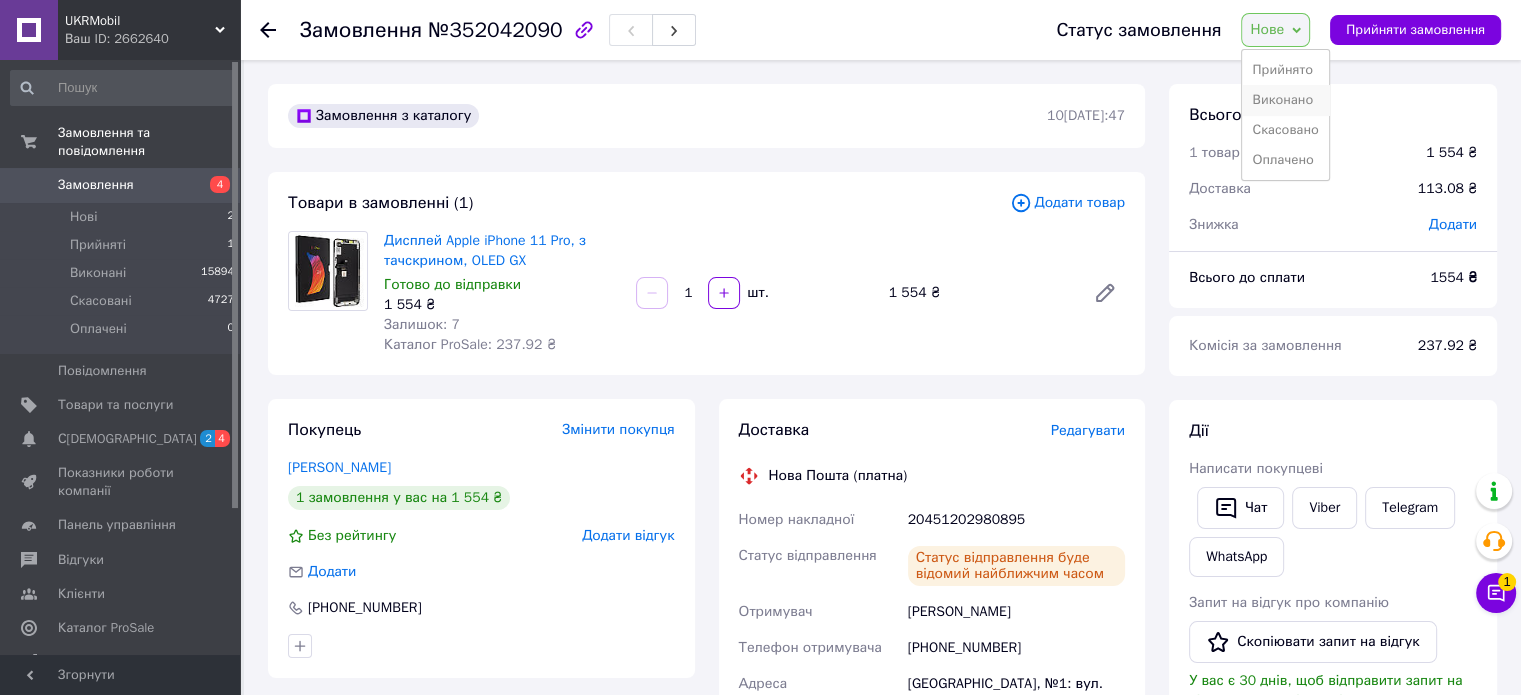 click on "Виконано" at bounding box center [1285, 100] 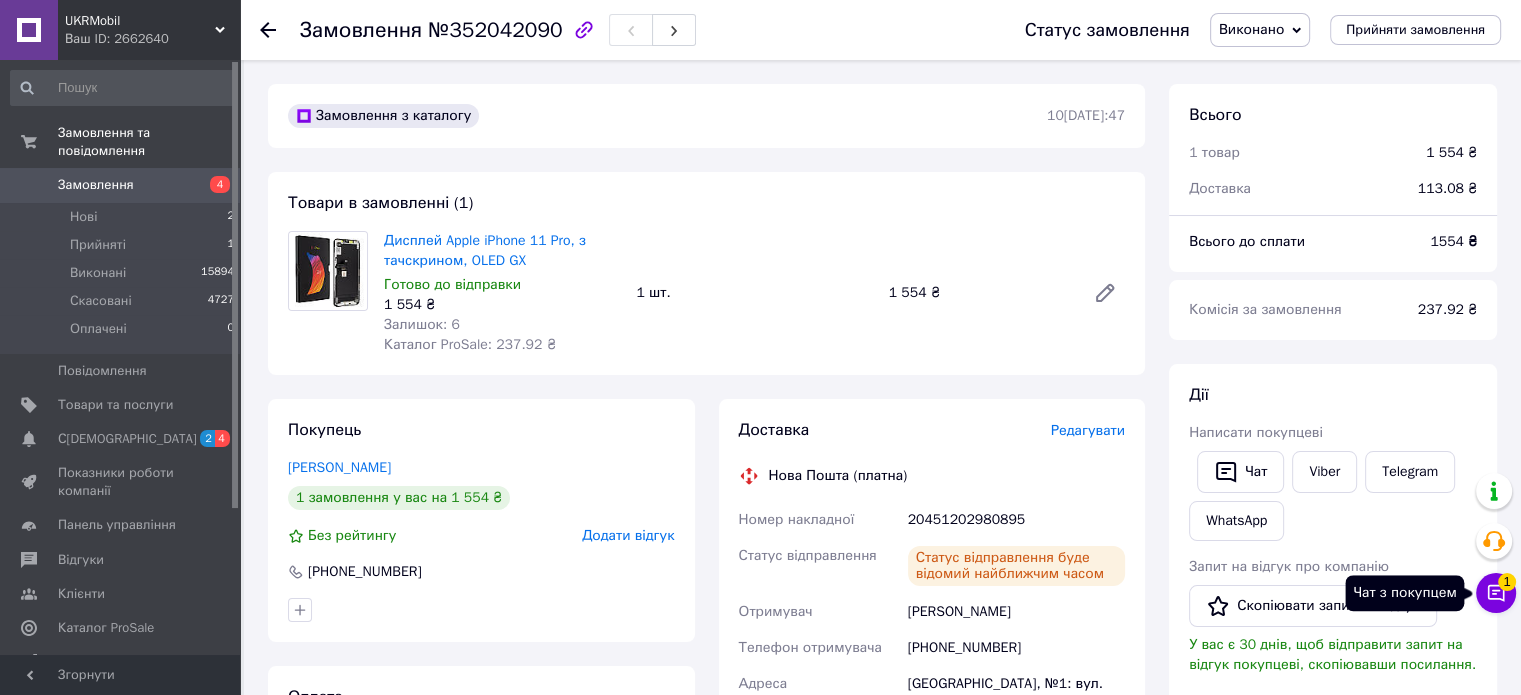 click 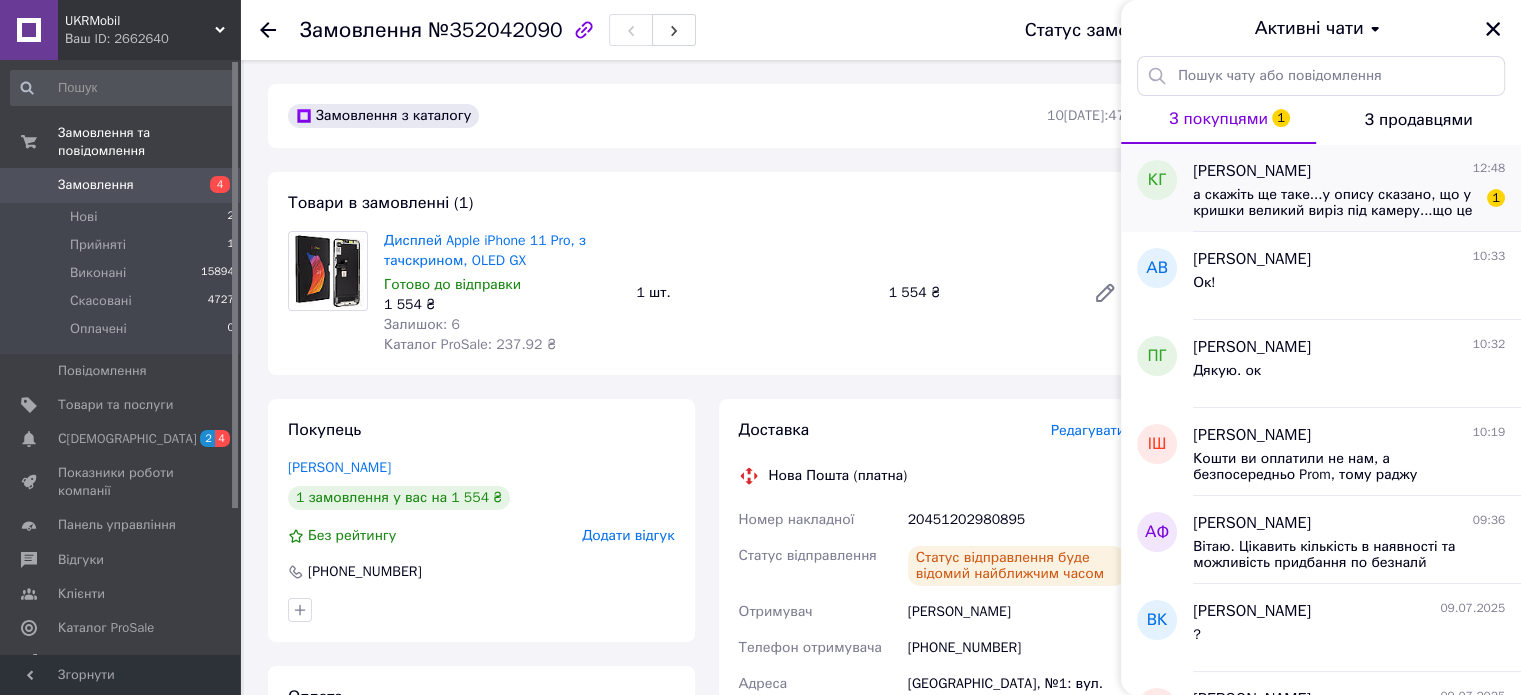 click on "[PERSON_NAME] 12:48 а скажіть ще таке...у опису сказано, що у кришки великий виріз під камеру...що це означає? що тепер не треба зпилювати рамку на кемеру, а одягати кришку поверх і у цієї кришки віріз більший ніж у оригвнальної, чи як? 1" at bounding box center (1357, 188) 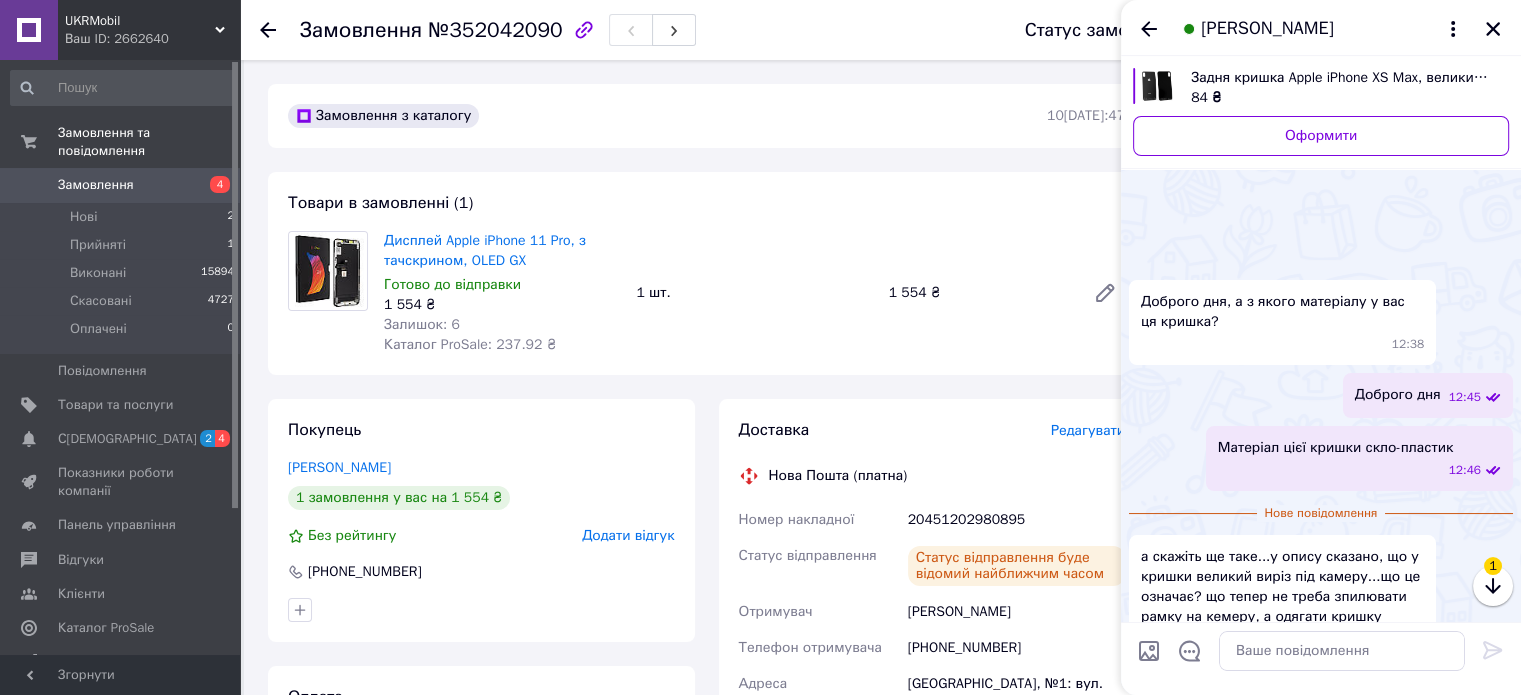 scroll, scrollTop: 66, scrollLeft: 0, axis: vertical 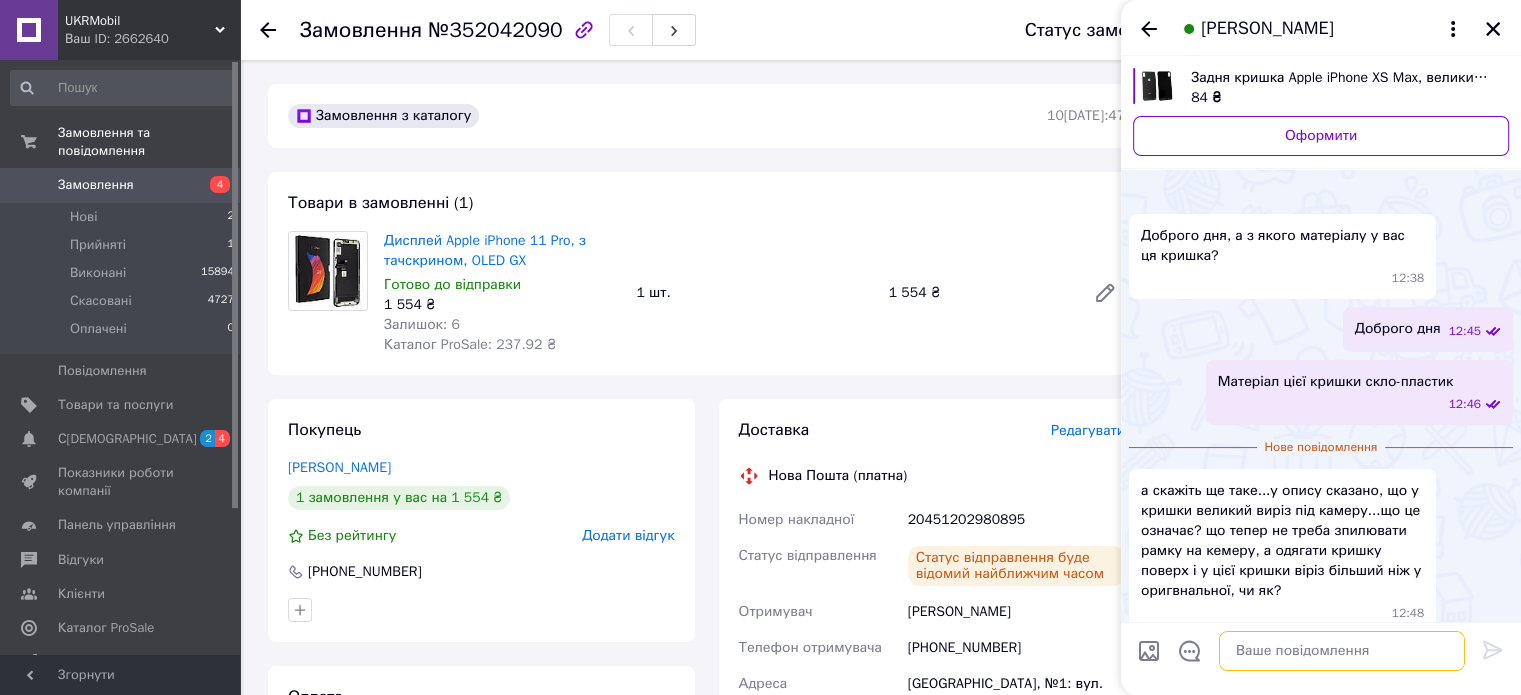 click at bounding box center [1342, 651] 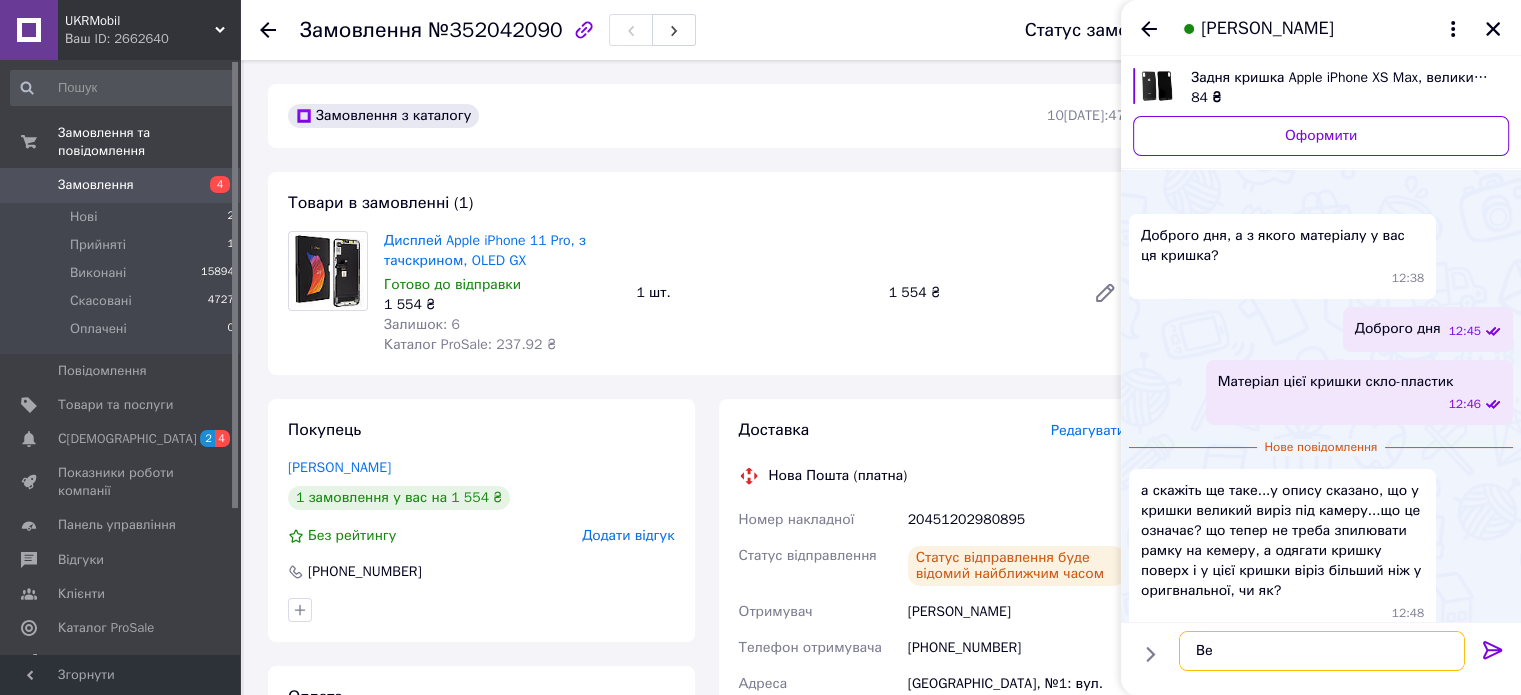 type on "В" 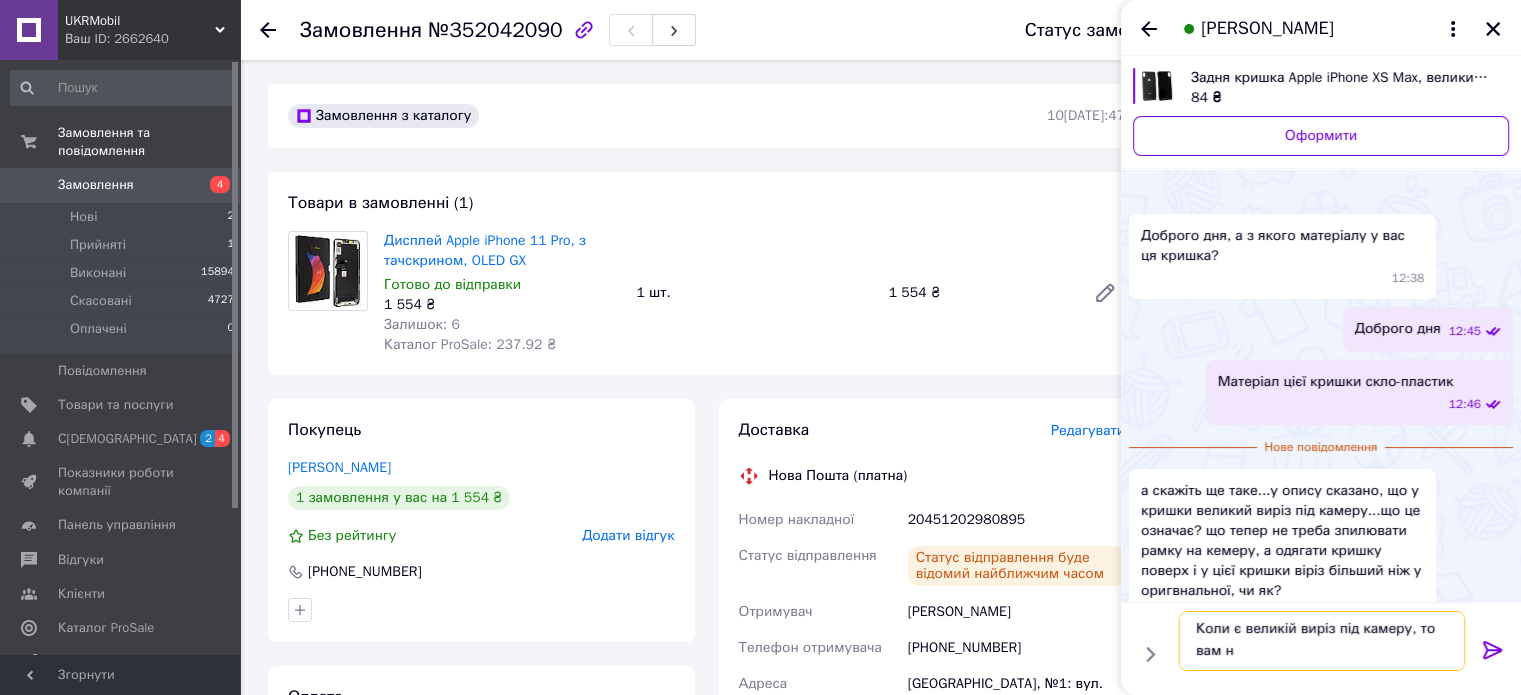 scroll, scrollTop: 1, scrollLeft: 0, axis: vertical 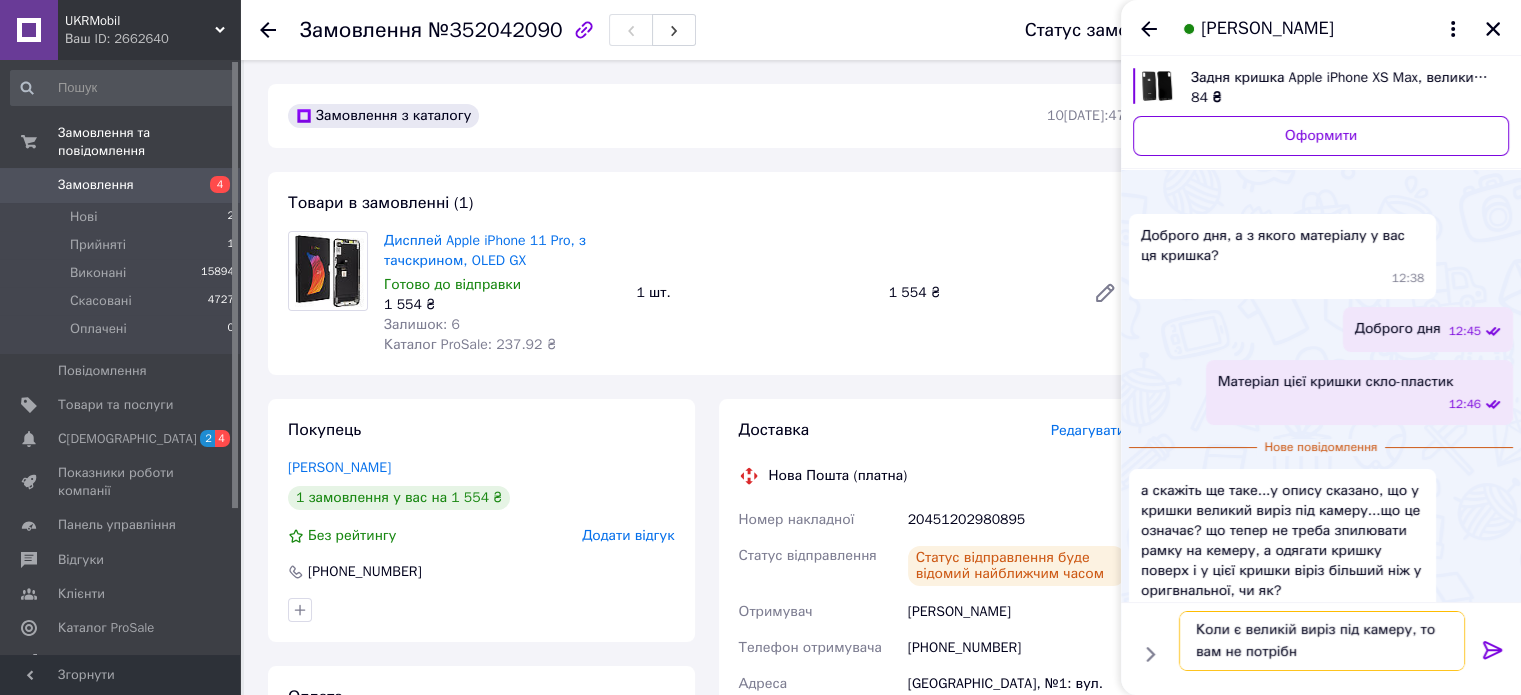 click at bounding box center (0, 0) 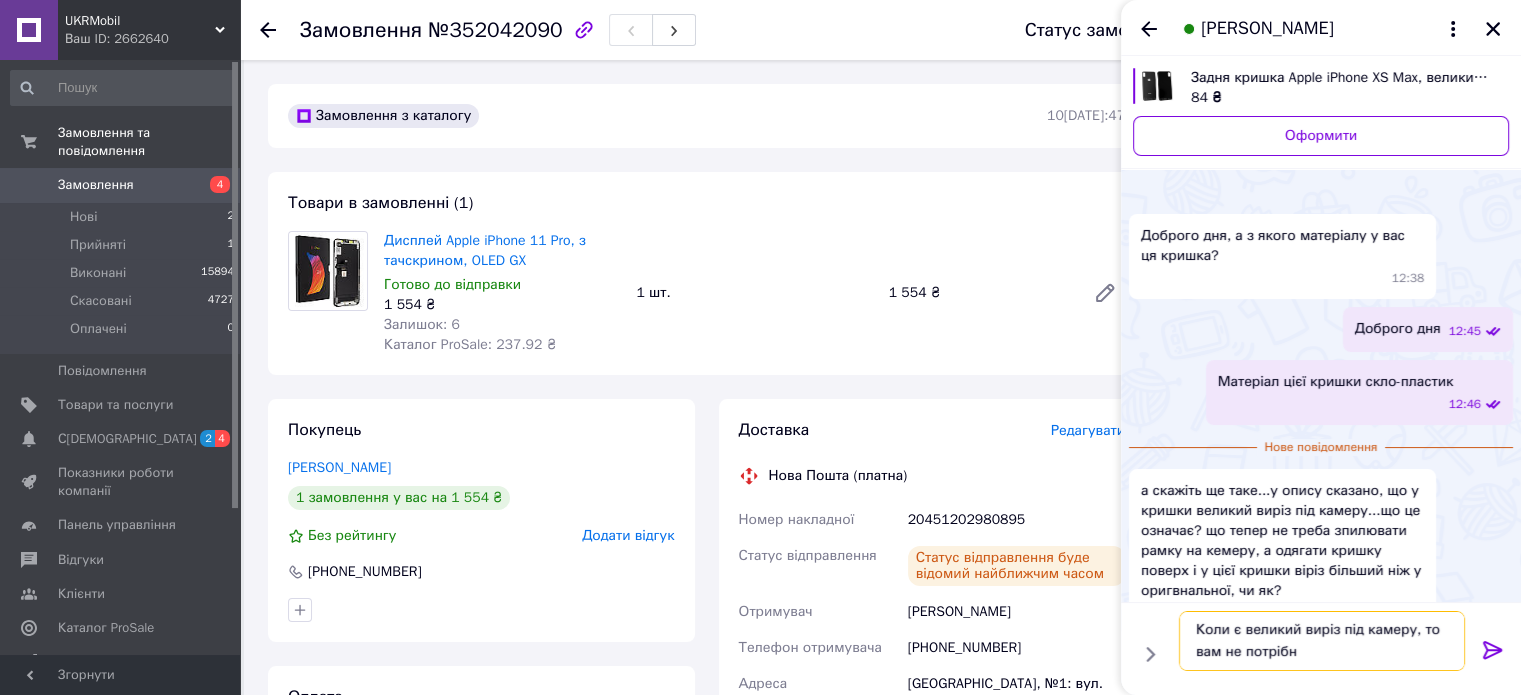 scroll, scrollTop: 0, scrollLeft: 0, axis: both 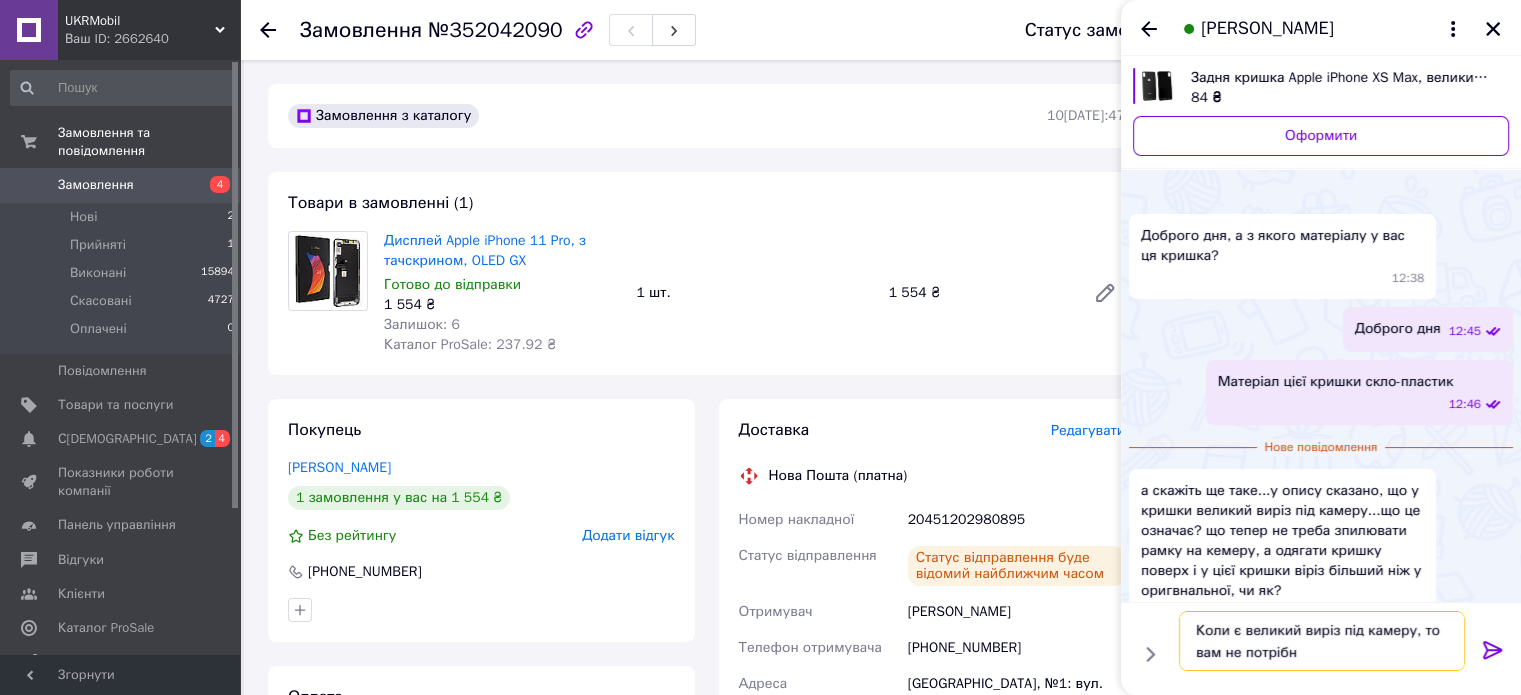 click on "Коли є великий виріз під камеру, то вам не потрібн" at bounding box center [1322, 641] 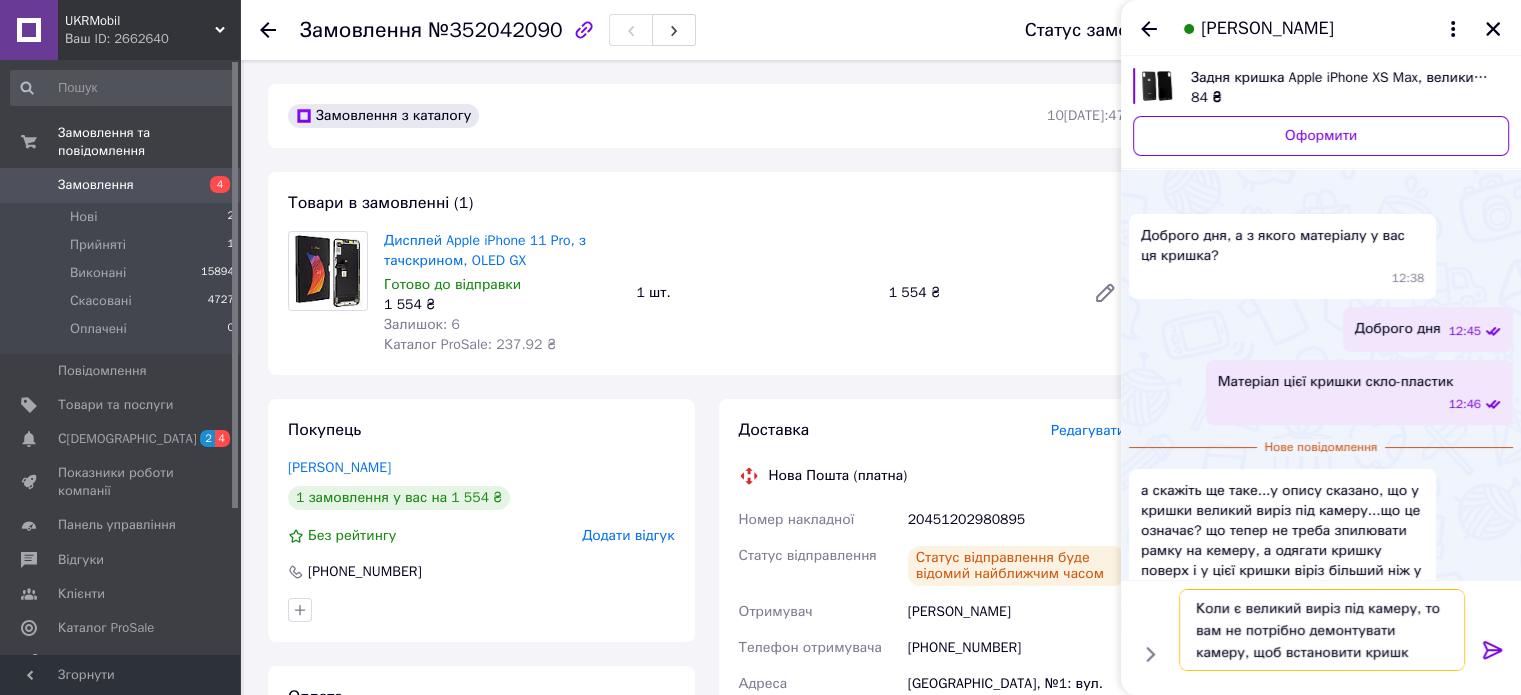type on "Коли є великий виріз під камеру, то вам не потрібно демонтувати камеру, щоб встановити кришку" 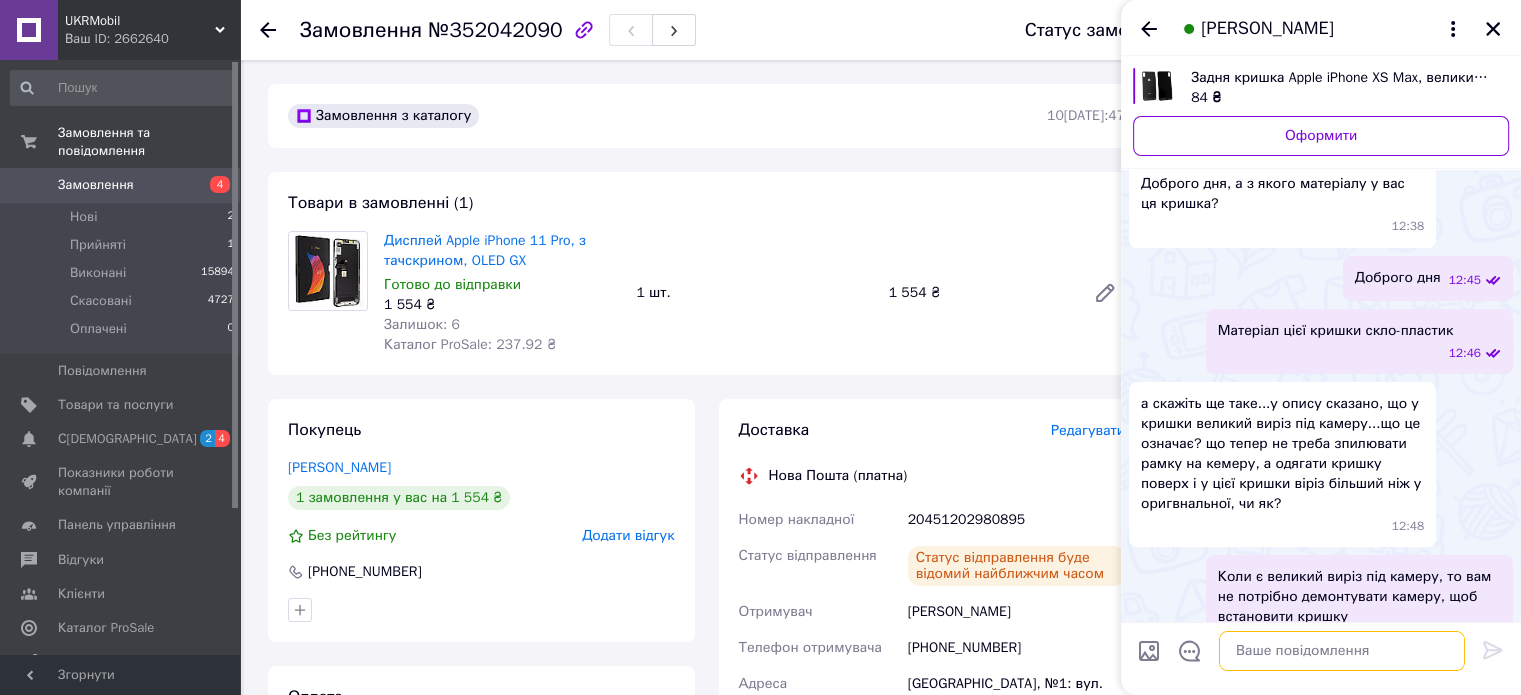 scroll, scrollTop: 92, scrollLeft: 0, axis: vertical 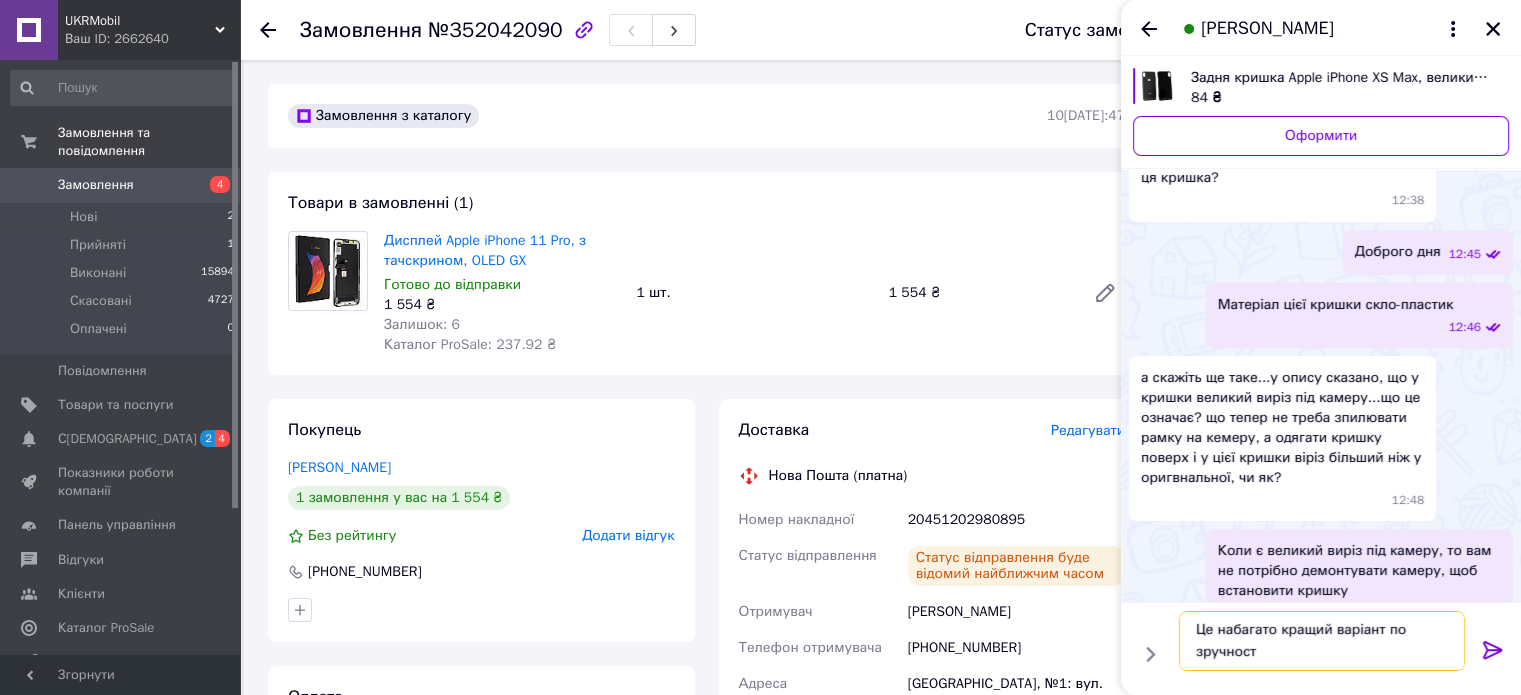 type on "Це набагато кращий варіант по зручності" 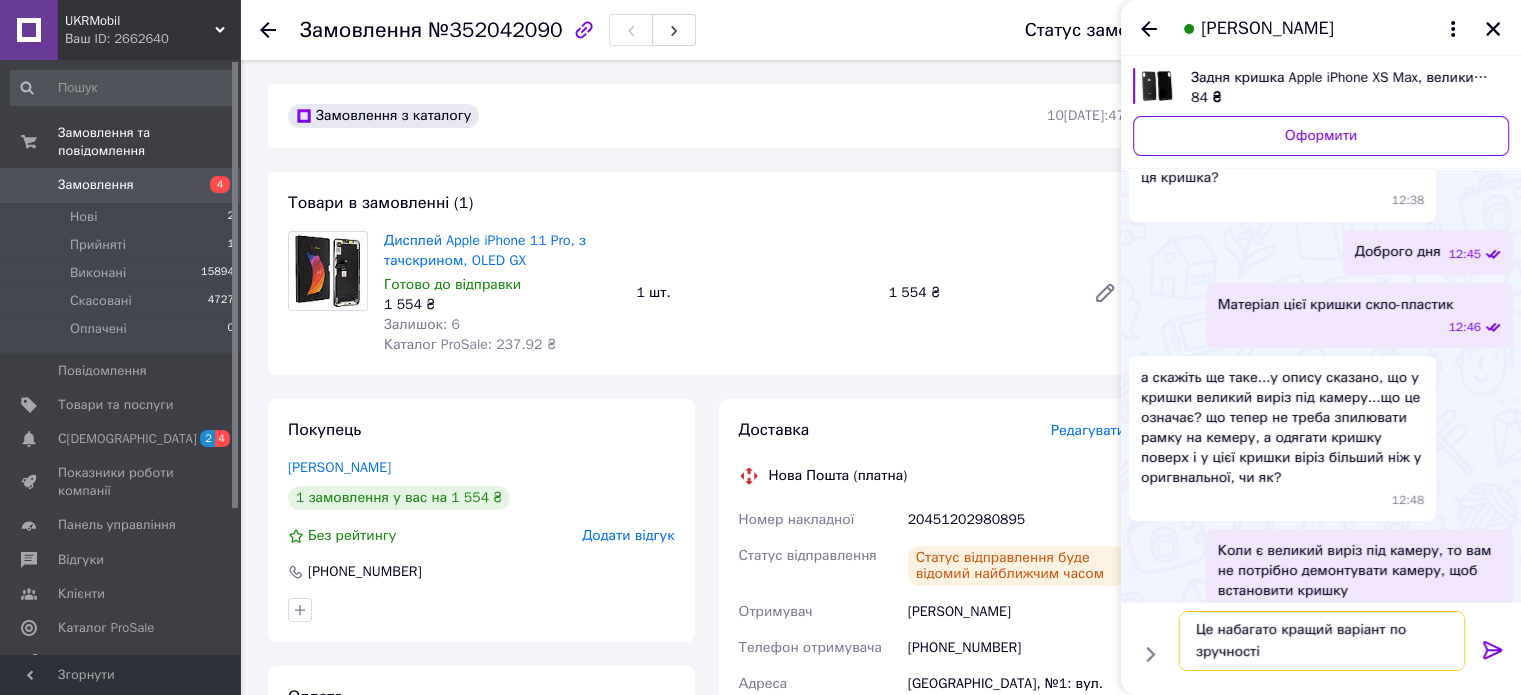 type 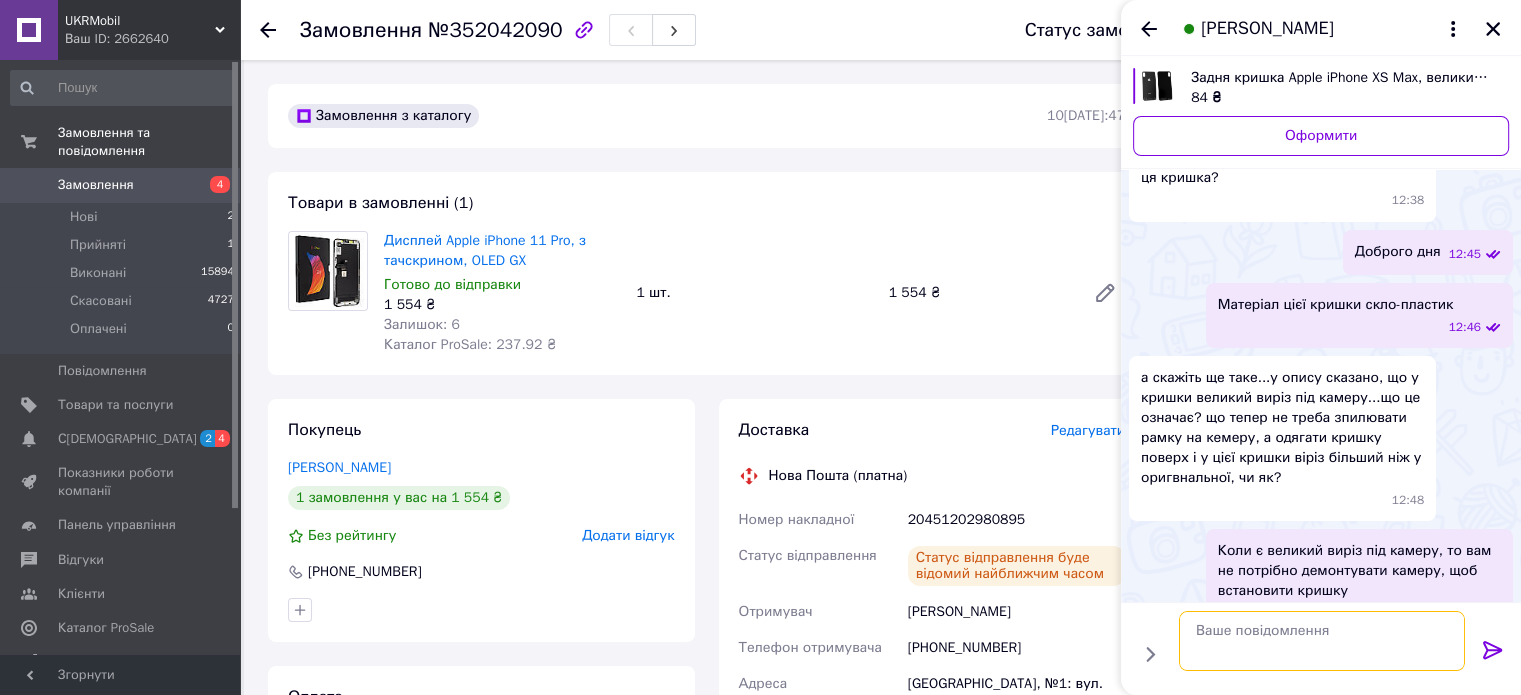 scroll, scrollTop: 0, scrollLeft: 0, axis: both 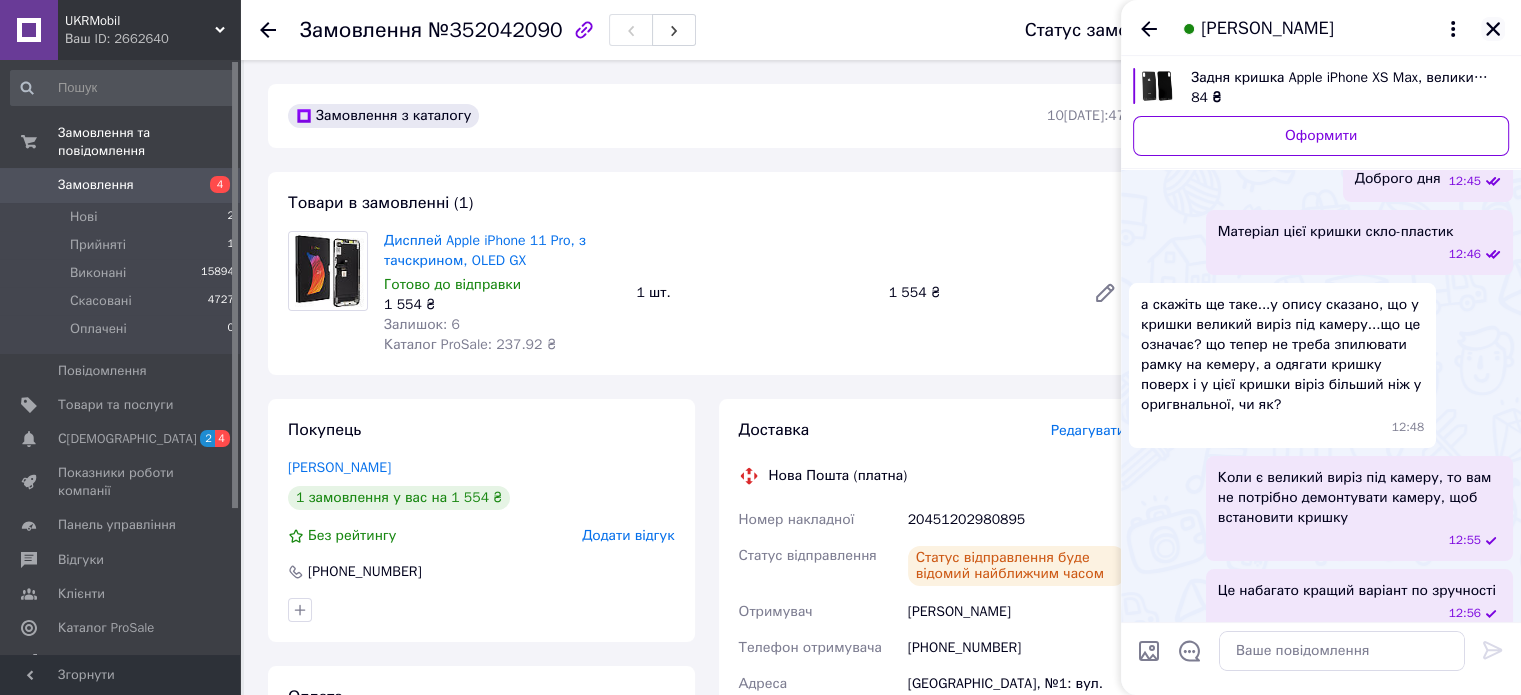 click 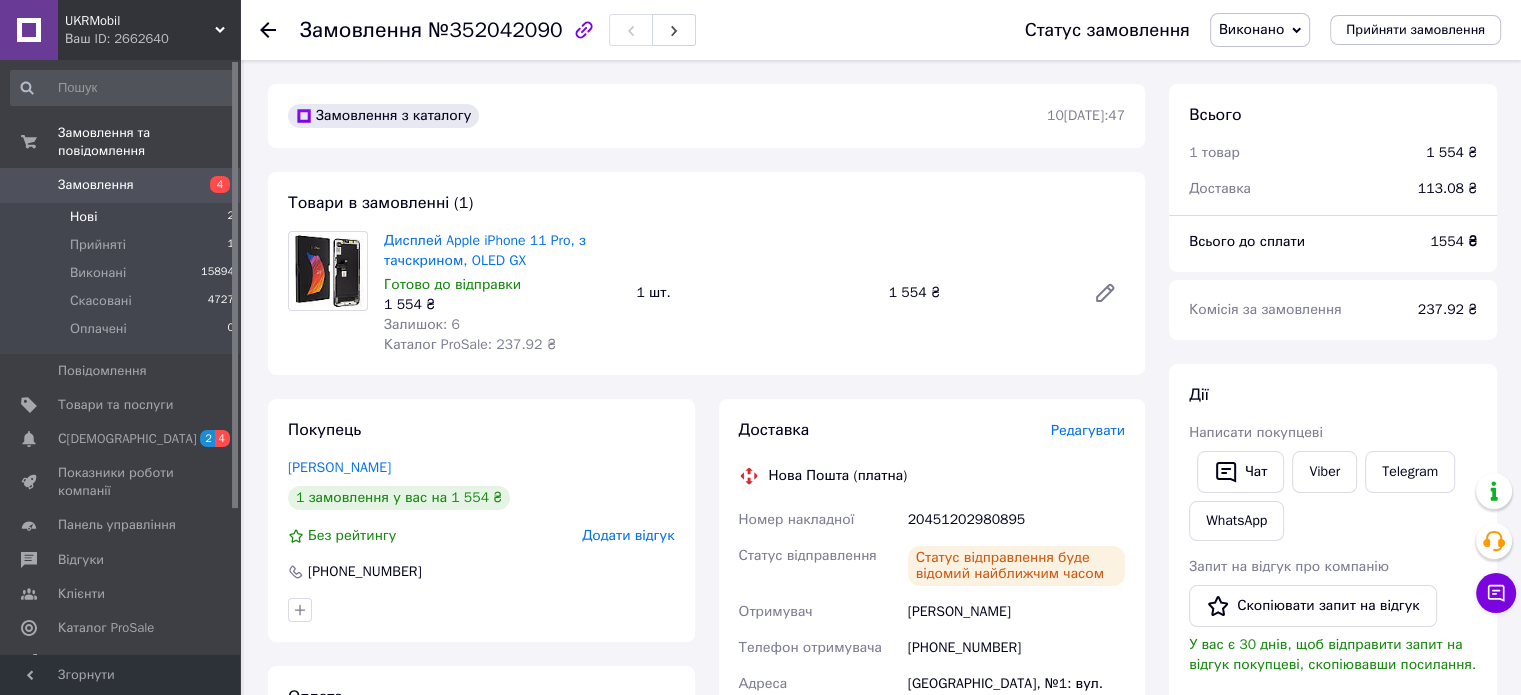 click on "Нові 2" at bounding box center (123, 217) 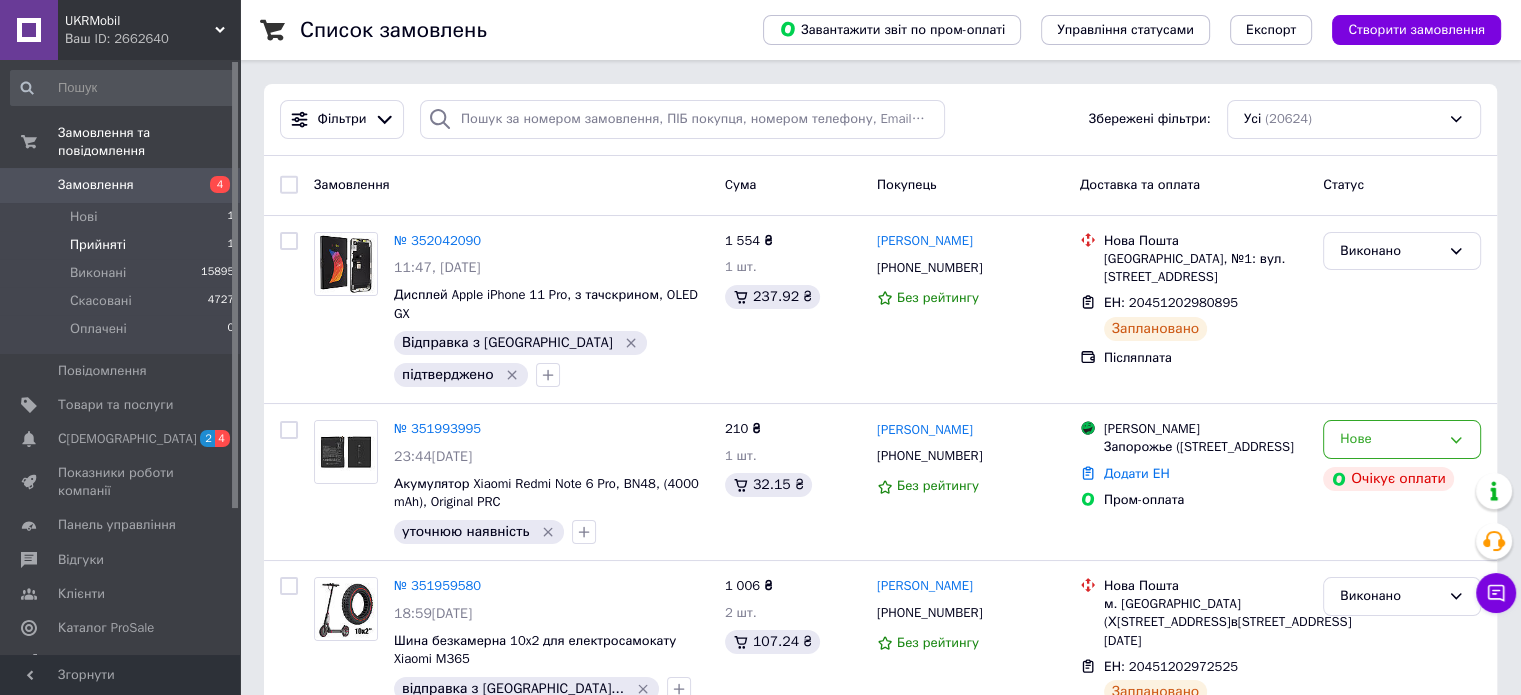 click on "Прийняті 1" at bounding box center (123, 245) 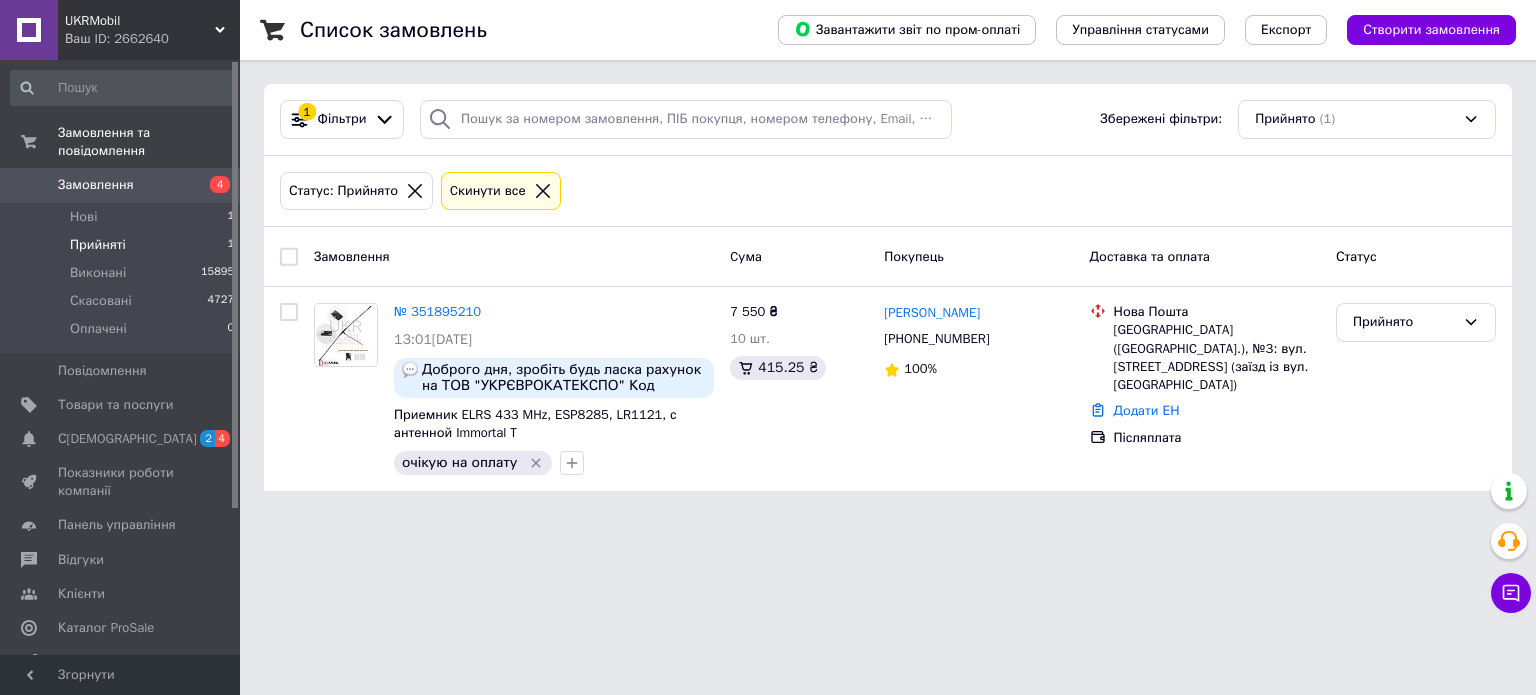 click on "UKRMobil Ваш ID: 2662640 Сайт UKRMobil Кабінет покупця Перевірити стан системи Сторінка на порталі Довідка Вийти Замовлення та повідомлення Замовлення 4 Нові 1 Прийняті 1 Виконані 15895 Скасовані 4727 Оплачені 0 Повідомлення 0 Товари та послуги Сповіщення 2 4 Показники роботи компанії Панель управління Відгуки Клієнти Каталог ProSale Аналітика Управління сайтом Гаманець компанії [PERSON_NAME] Тарифи та рахунки Prom топ Згорнути
Список замовлень   Завантажити звіт по пром-оплаті Управління статусами Експорт" at bounding box center [768, 257] 